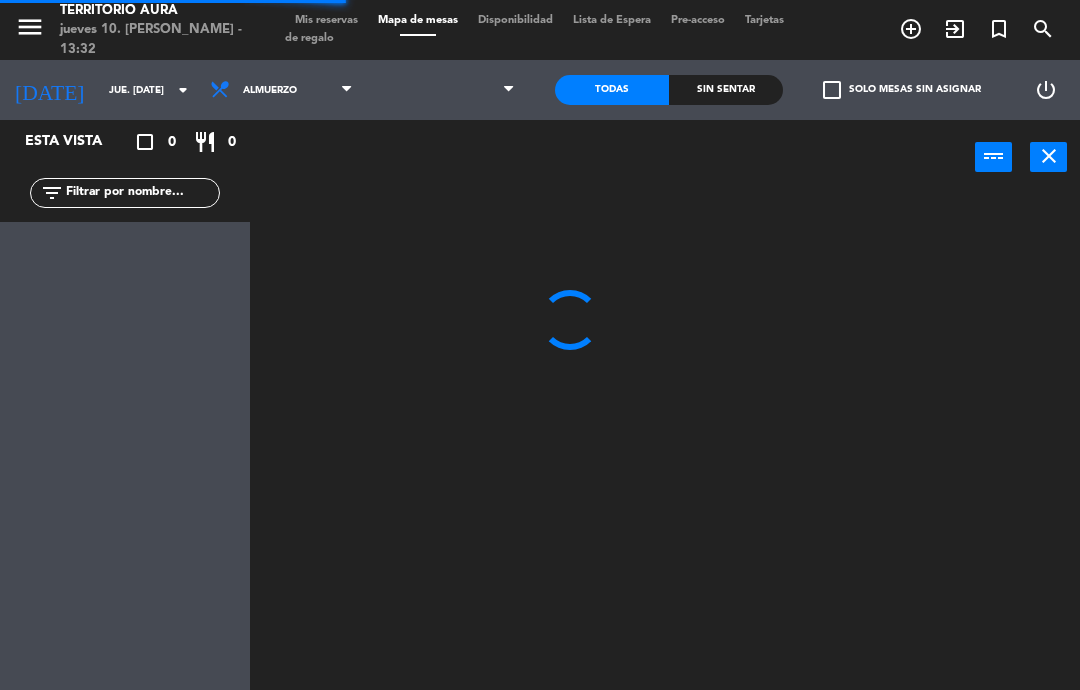 select on "es" 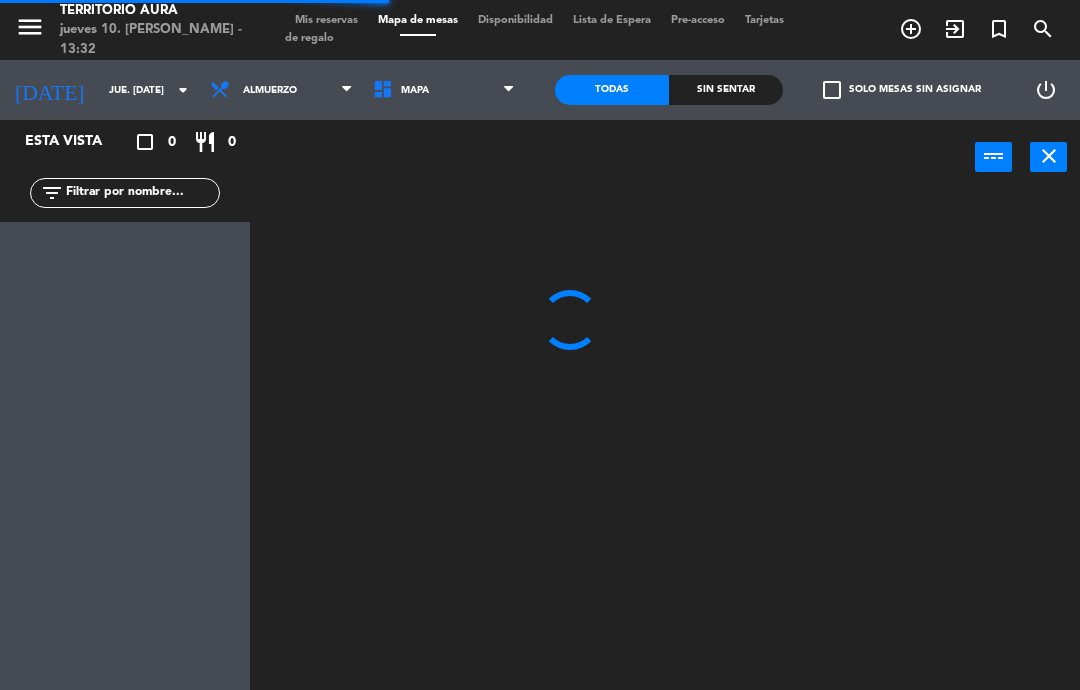 click on "add_circle_outline" at bounding box center [911, 29] 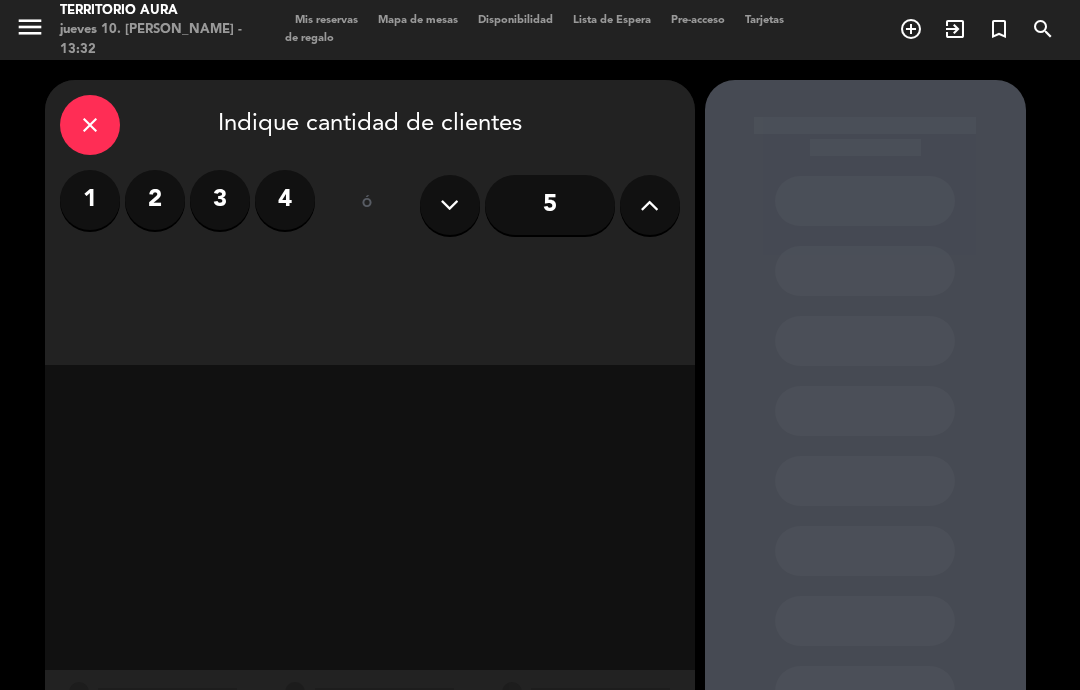 click on "2" at bounding box center [155, 200] 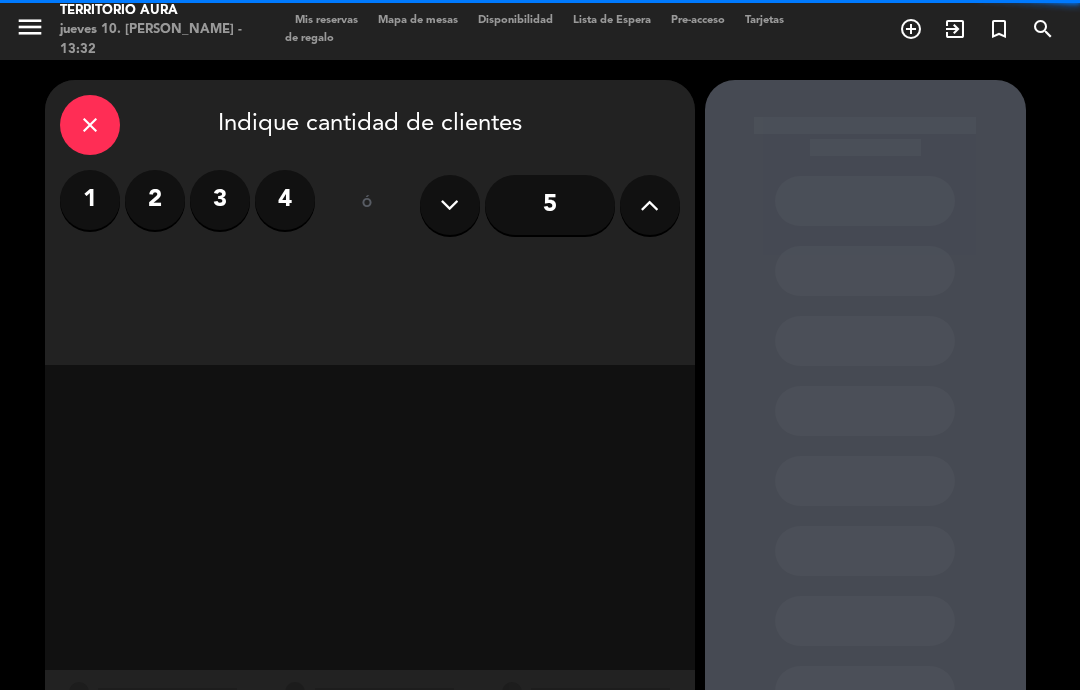 select on "es" 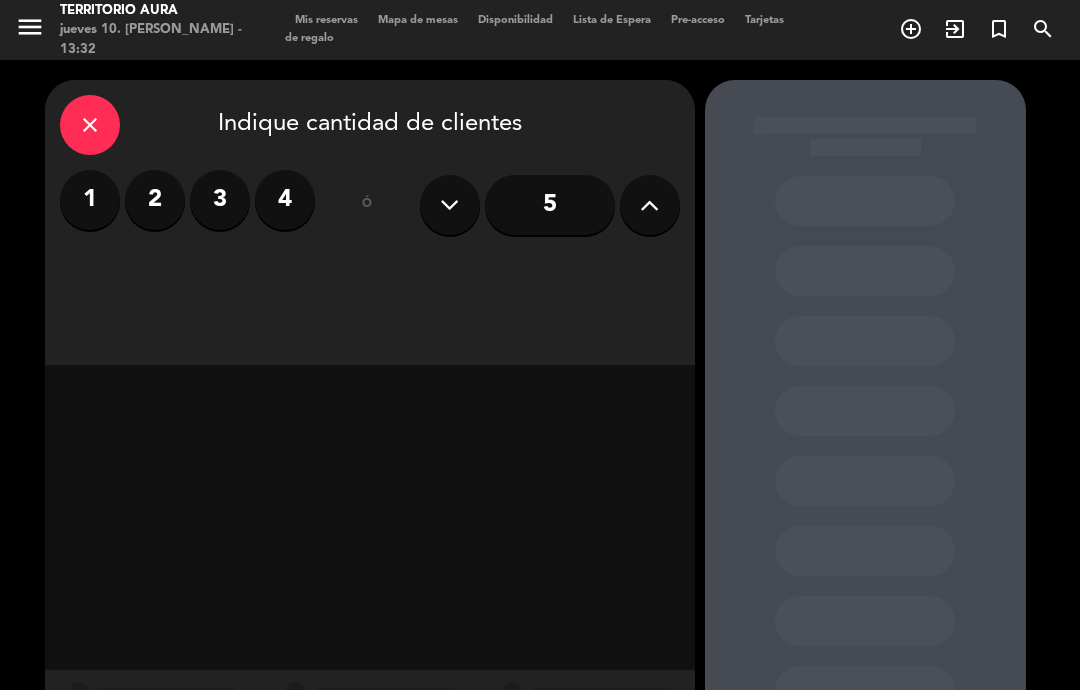 click on "close" at bounding box center [90, 125] 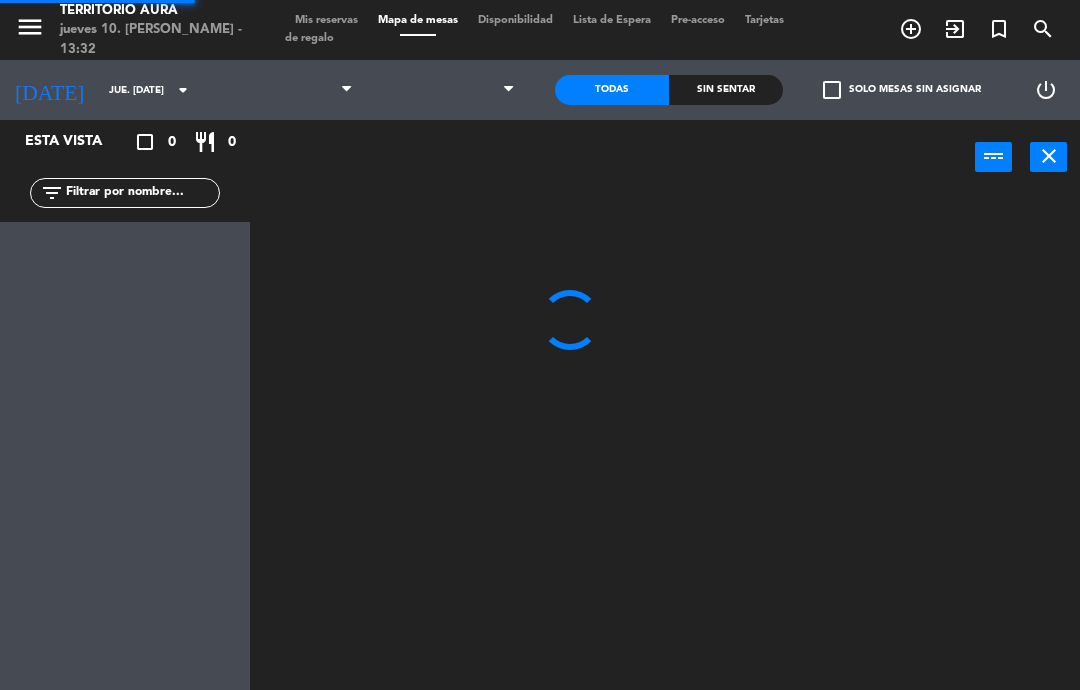 select on "lunch" 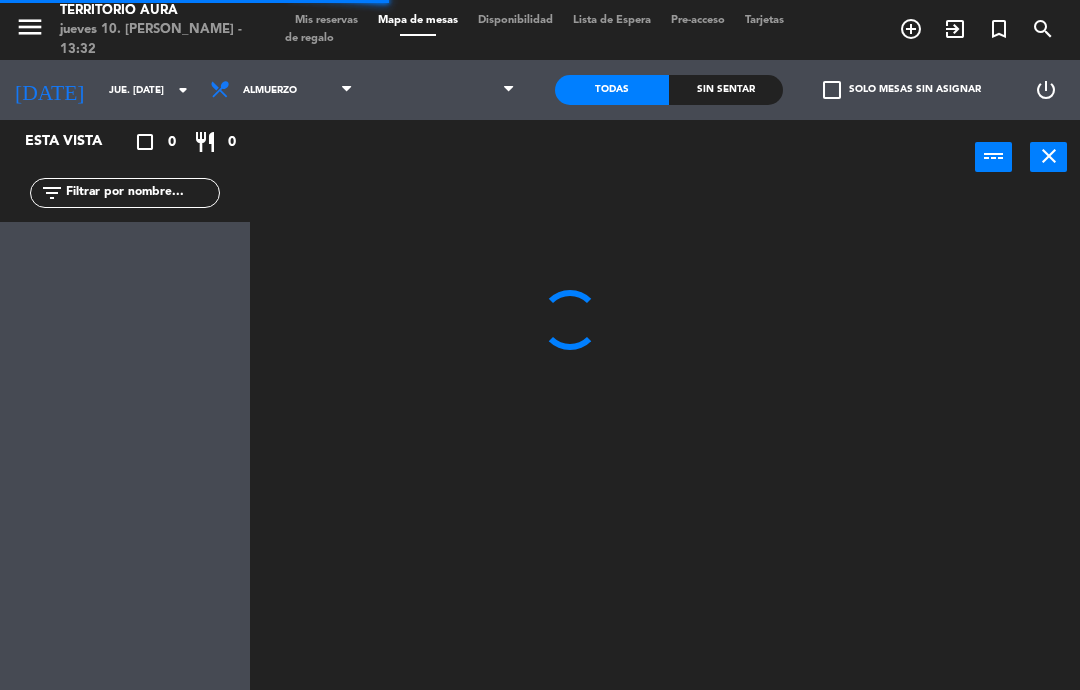select 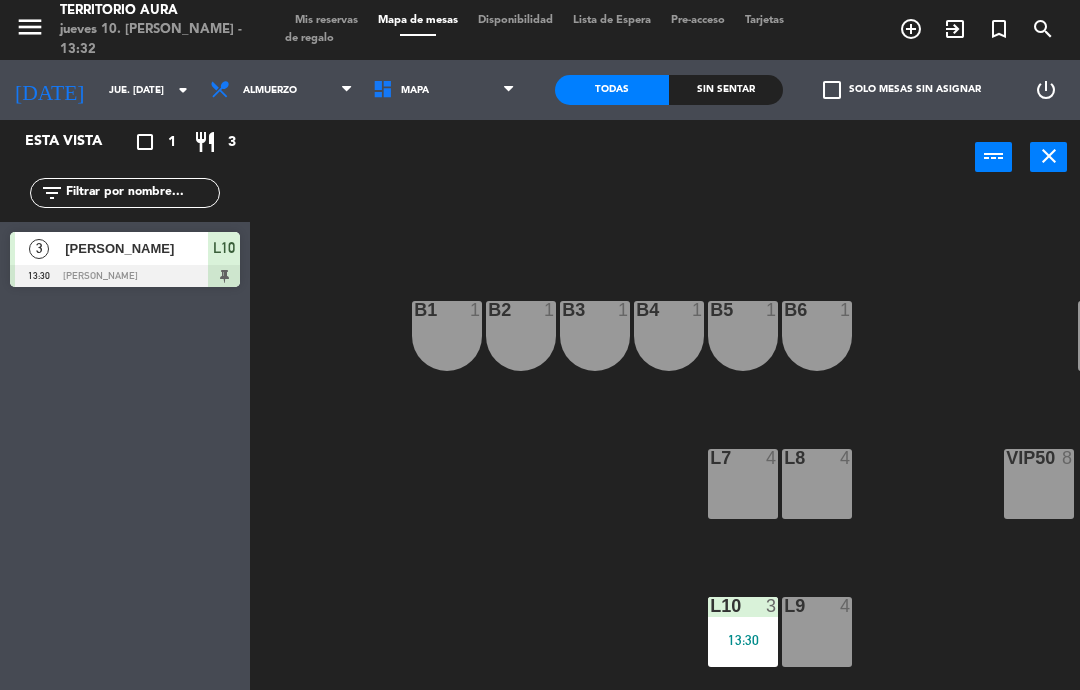 click on "B1  1" at bounding box center (447, 336) 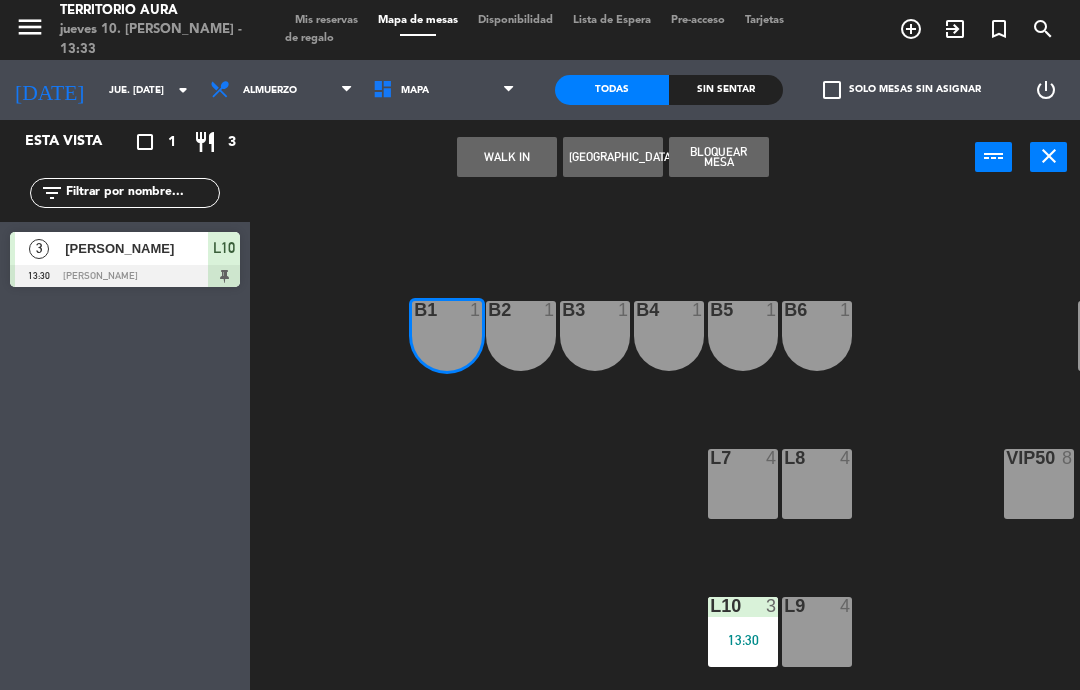 click on "WALK IN" at bounding box center [507, 157] 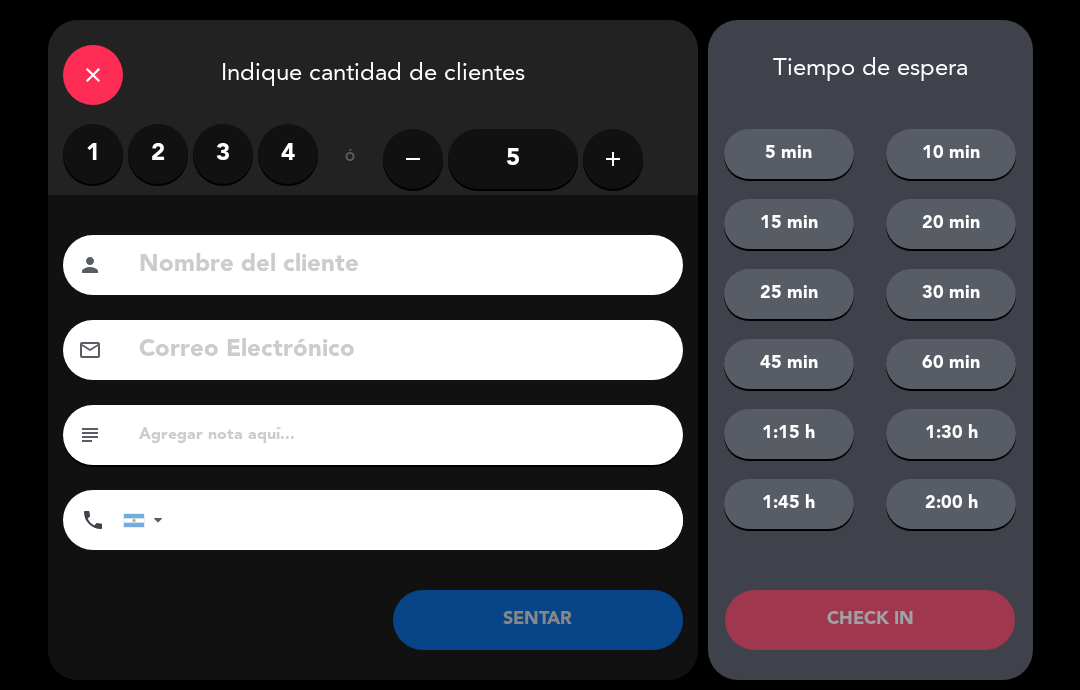 click on "2" at bounding box center [158, 154] 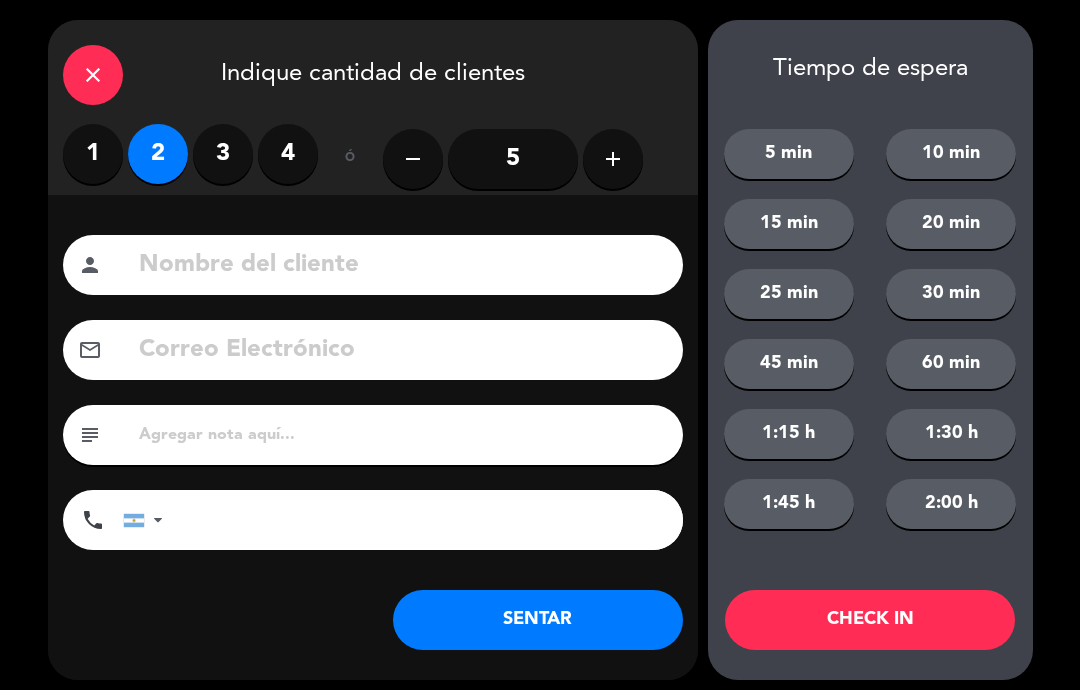 click on "SENTAR" 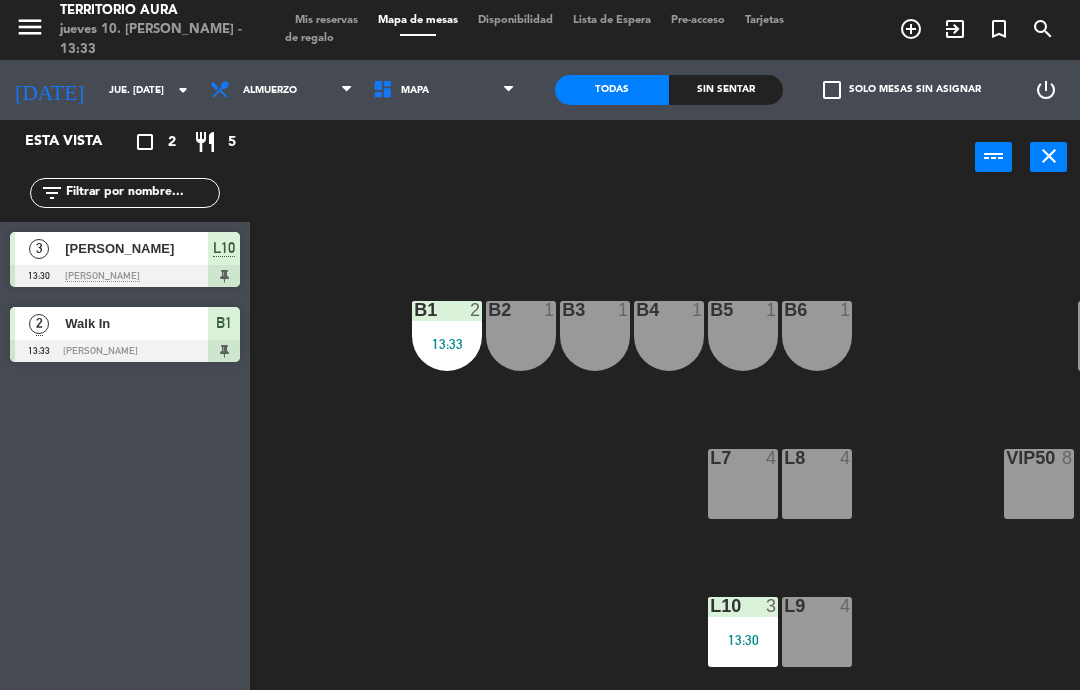 click on "13:33" at bounding box center (447, 344) 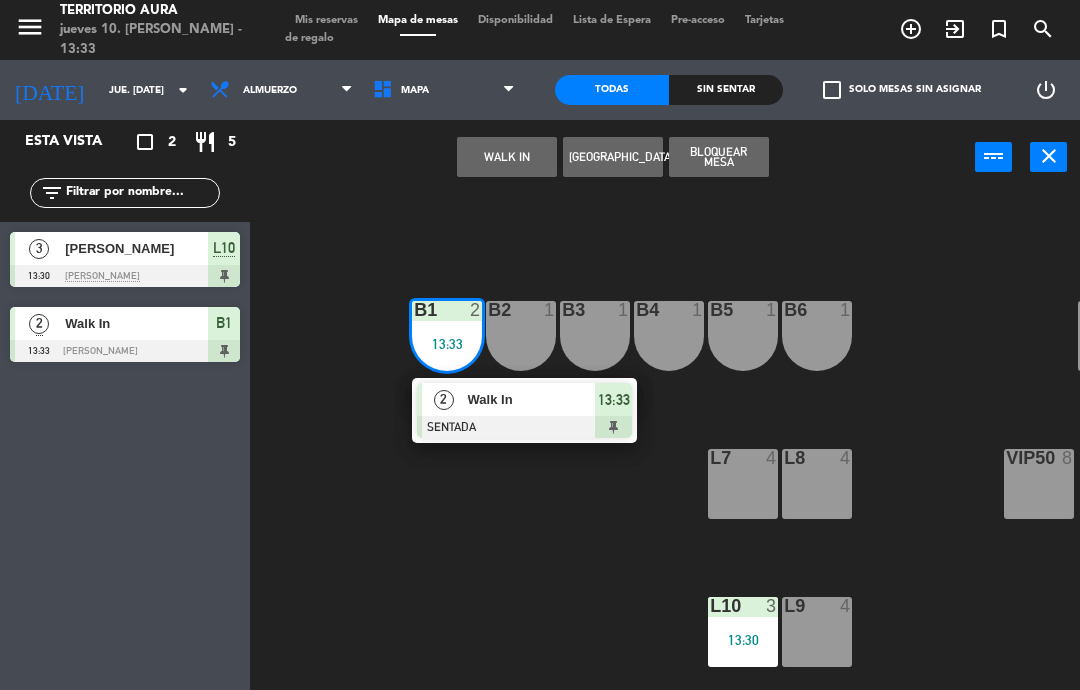 click on "Walk In" at bounding box center [532, 399] 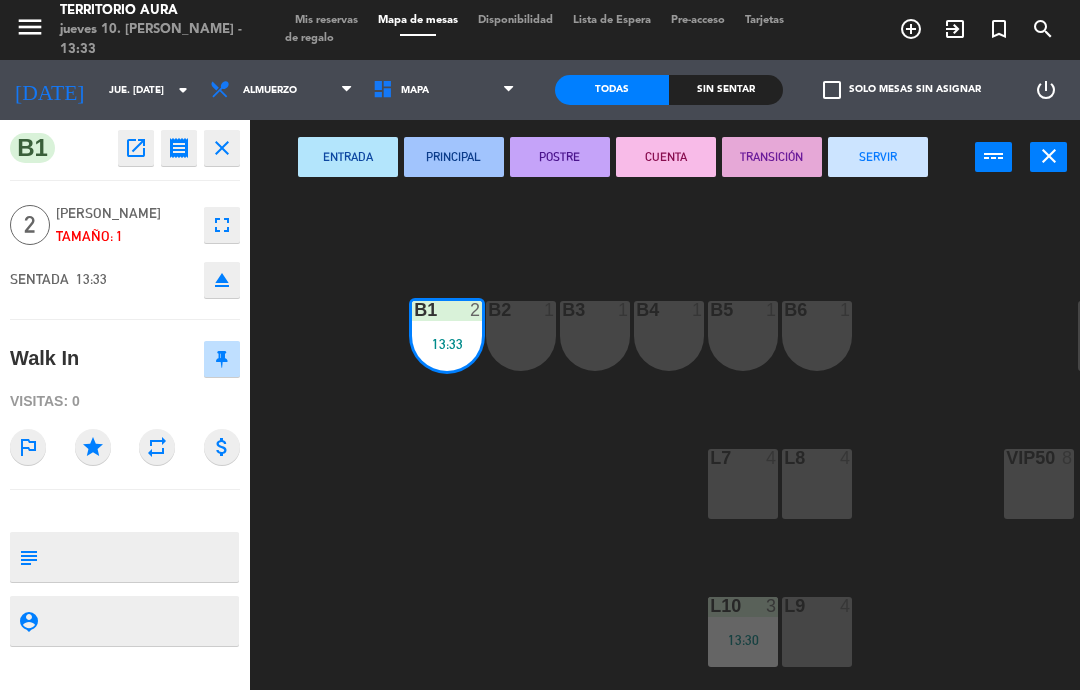 click on "SERVIR" at bounding box center (878, 157) 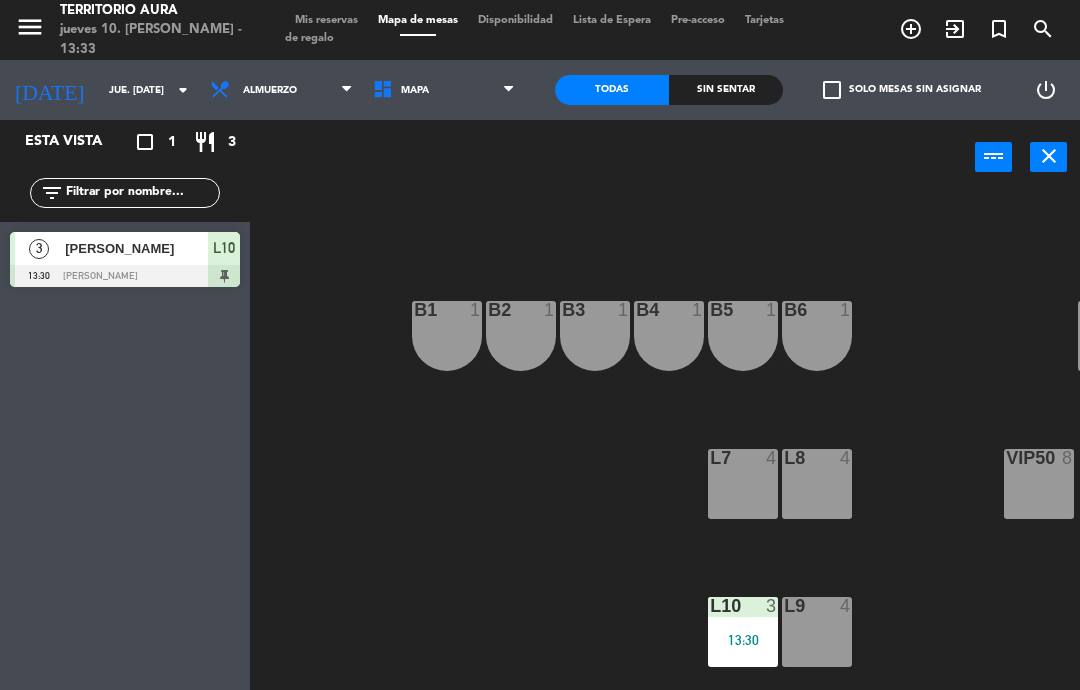 click on "Mis reservas" at bounding box center (326, 20) 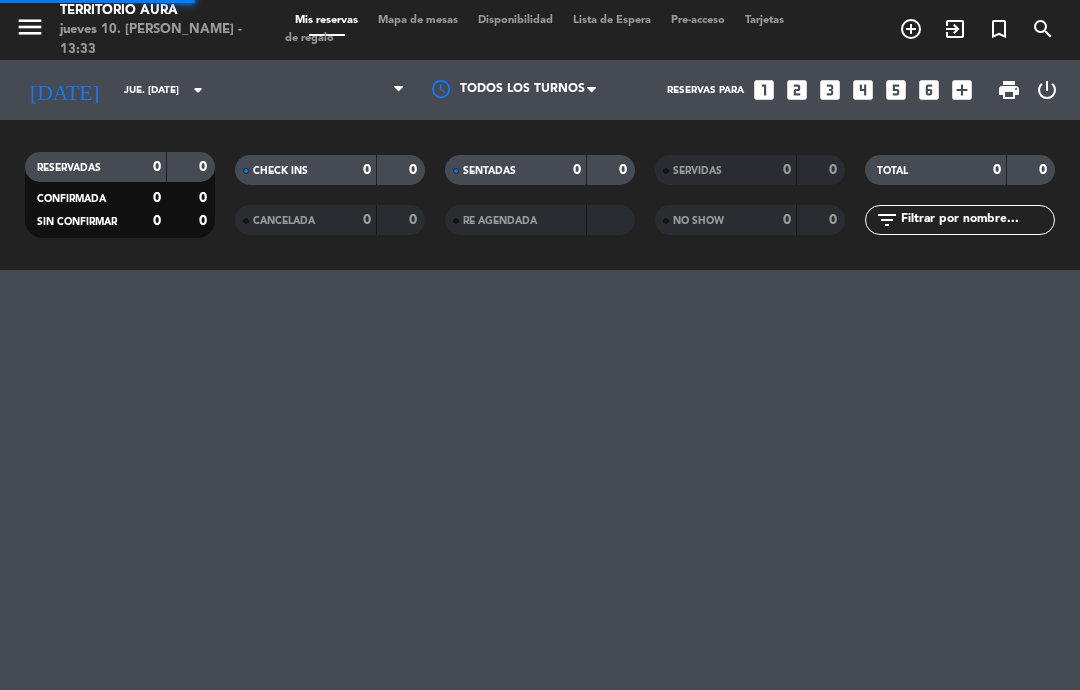 select on "lunch" 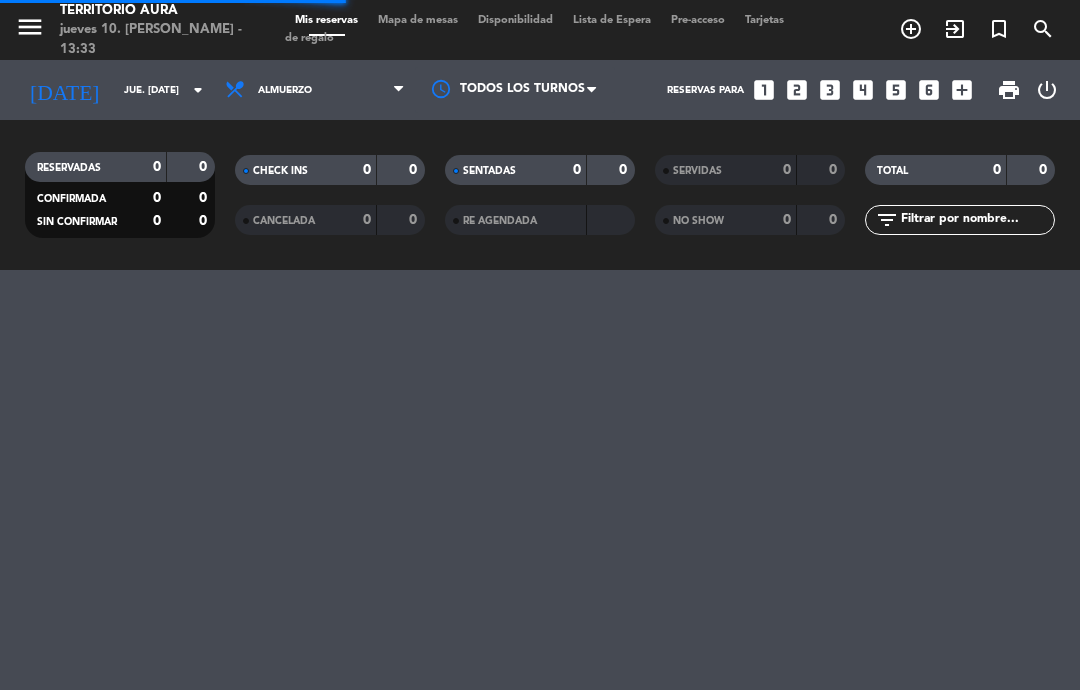 select on "lunch" 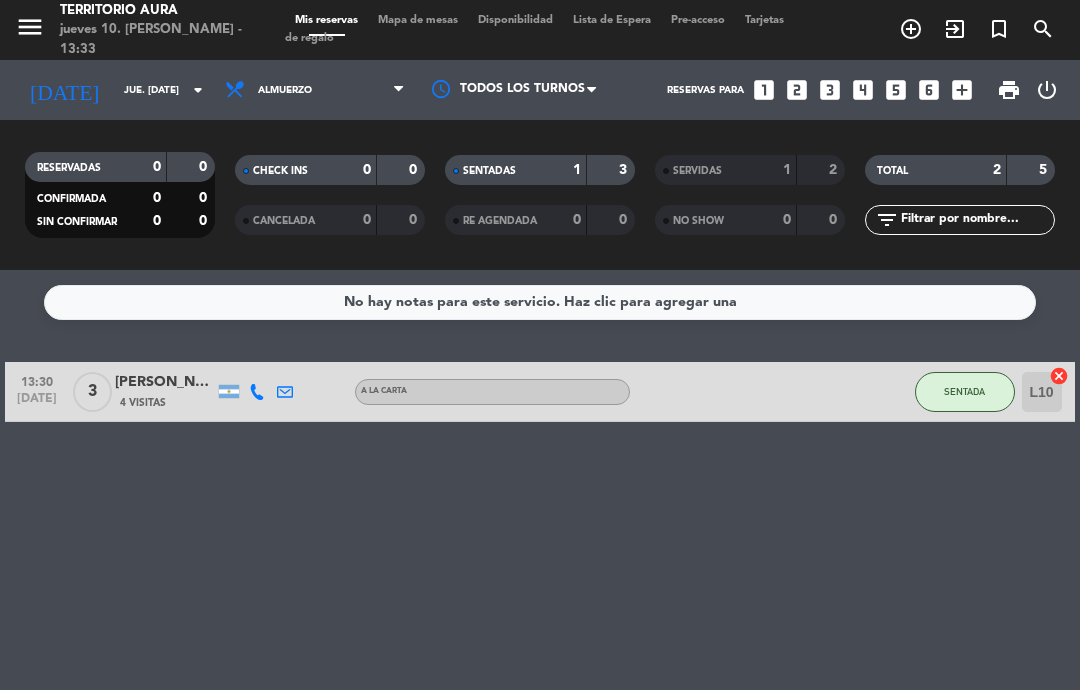 click on "SENTADA" 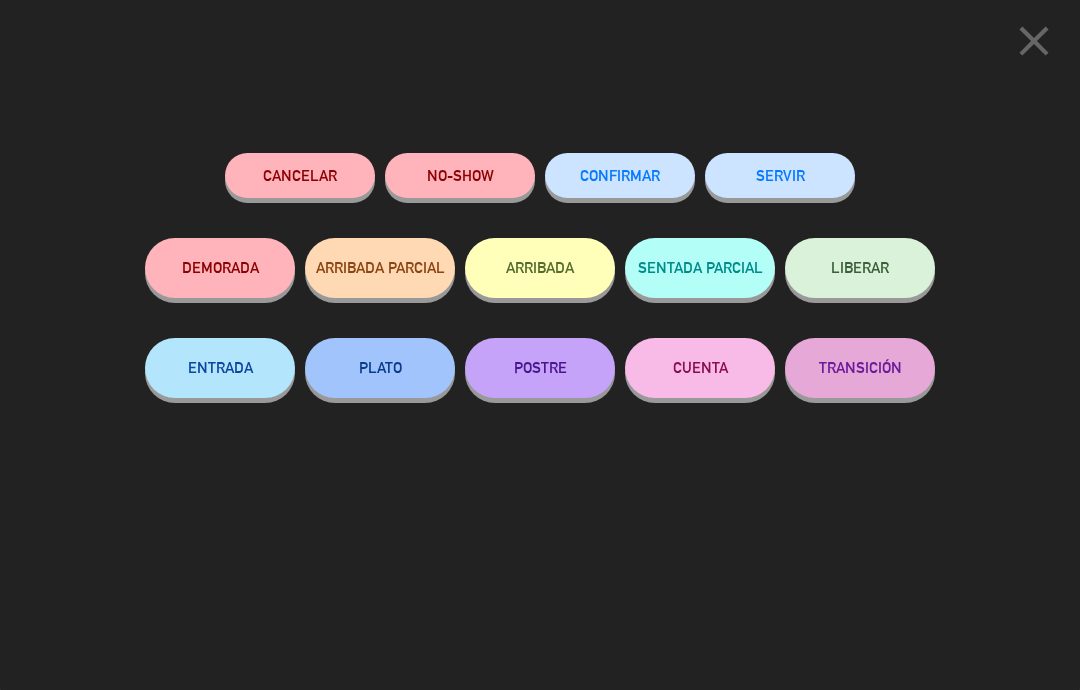 click on "SERVIR" 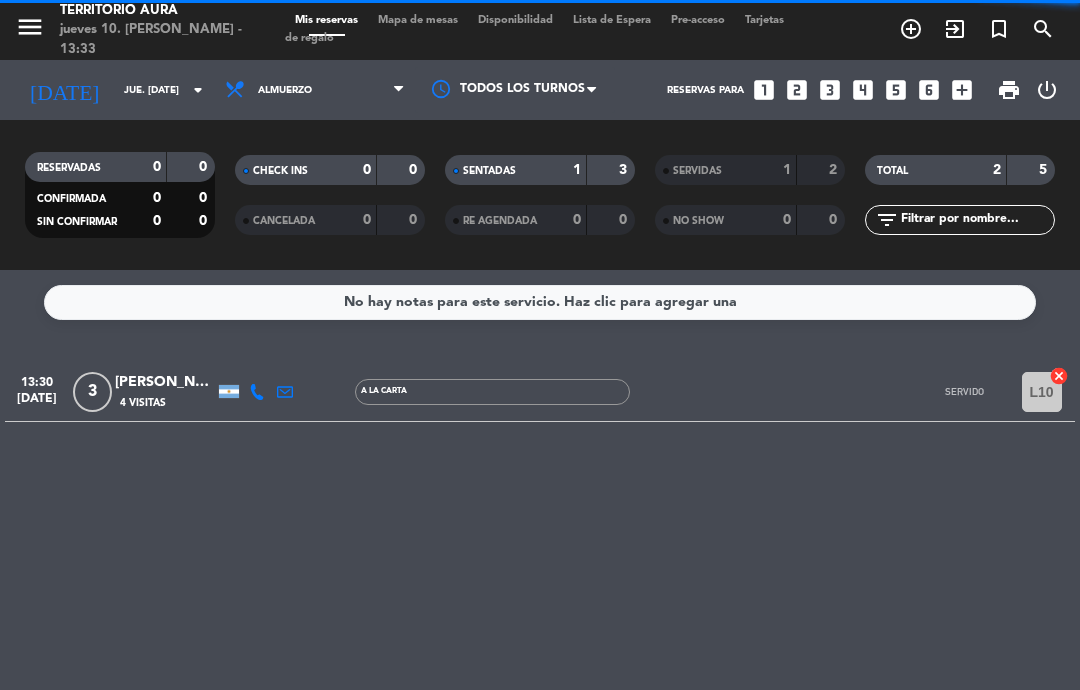 select on "lunch" 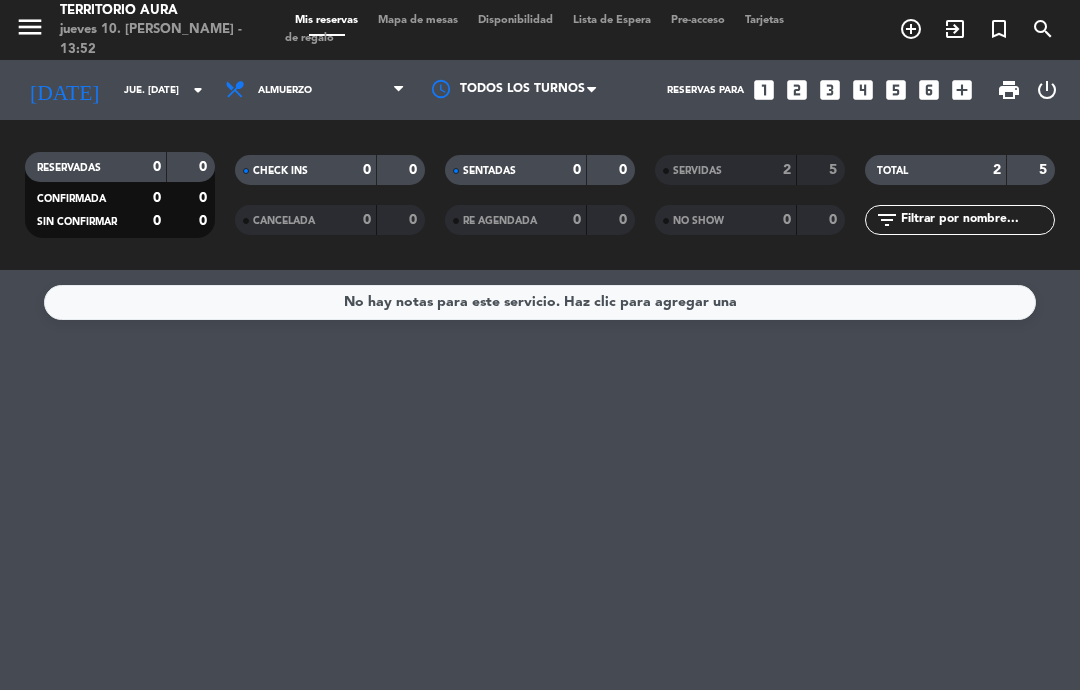 scroll, scrollTop: 0, scrollLeft: 0, axis: both 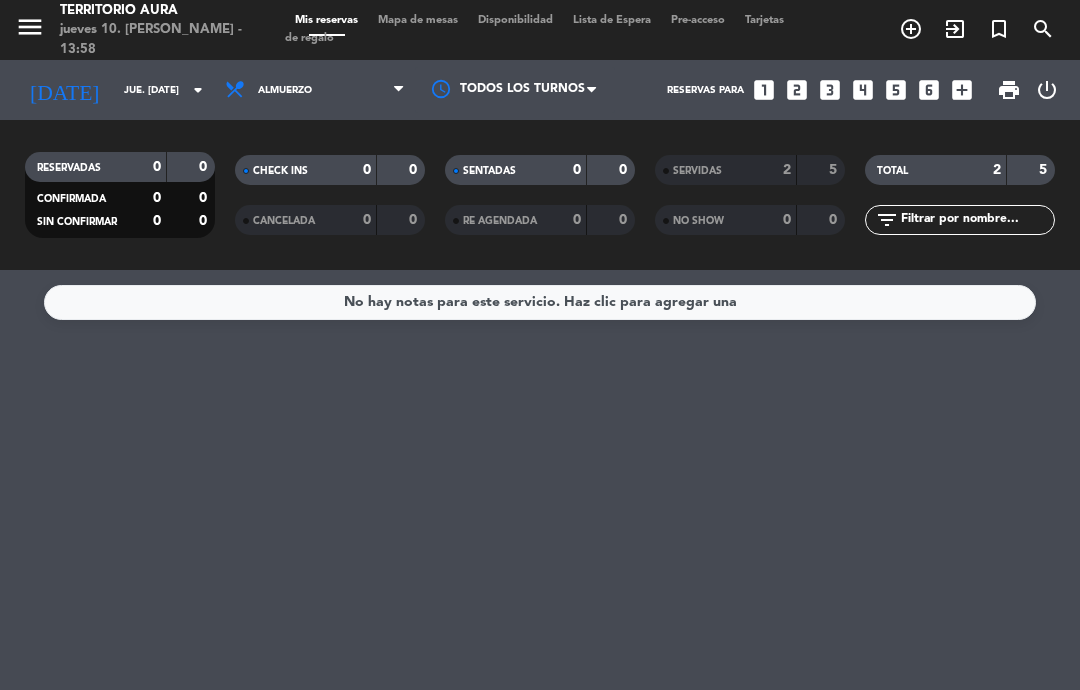 click on "Todos los servicios  Almuerzo  Cena" at bounding box center [315, 90] 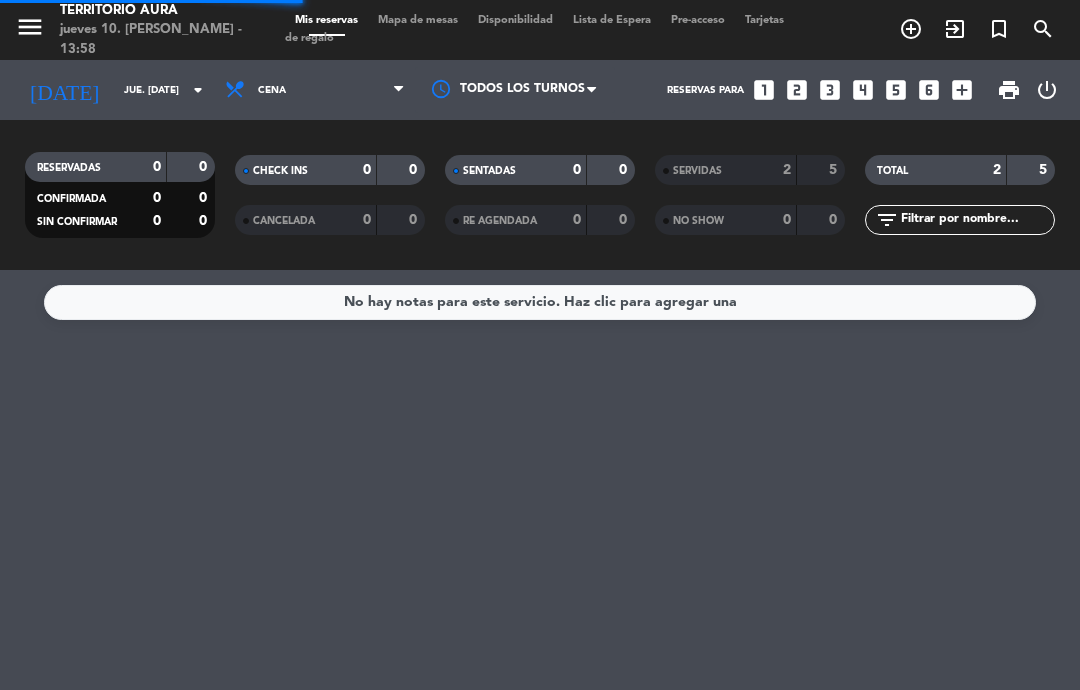 click on "jue. [DATE]" 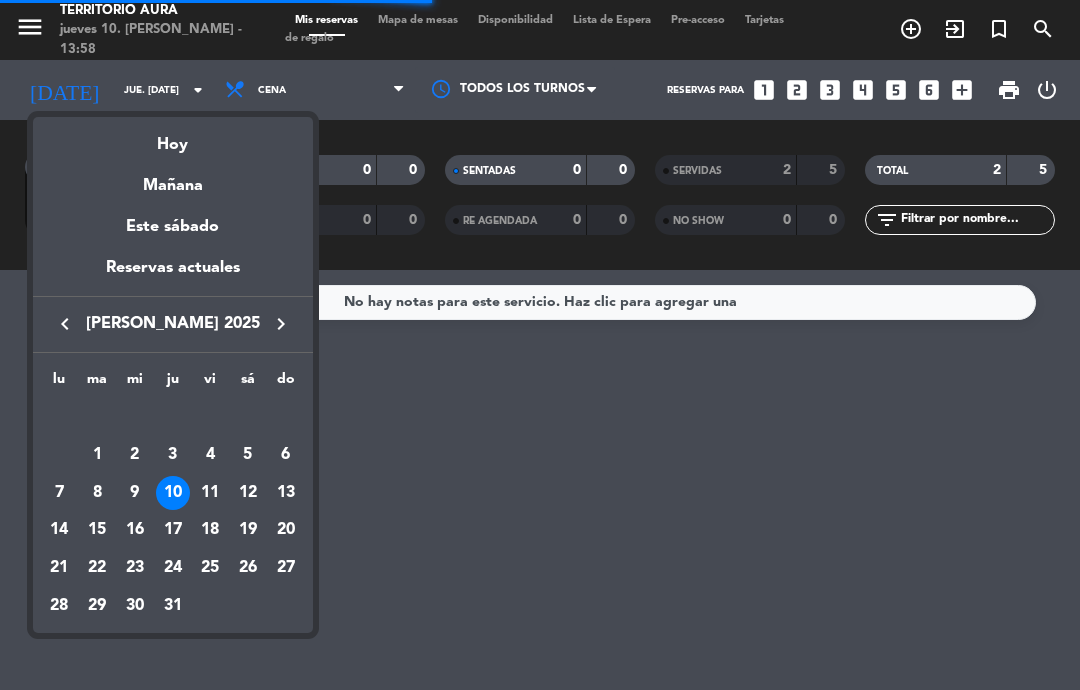 select on "dinner" 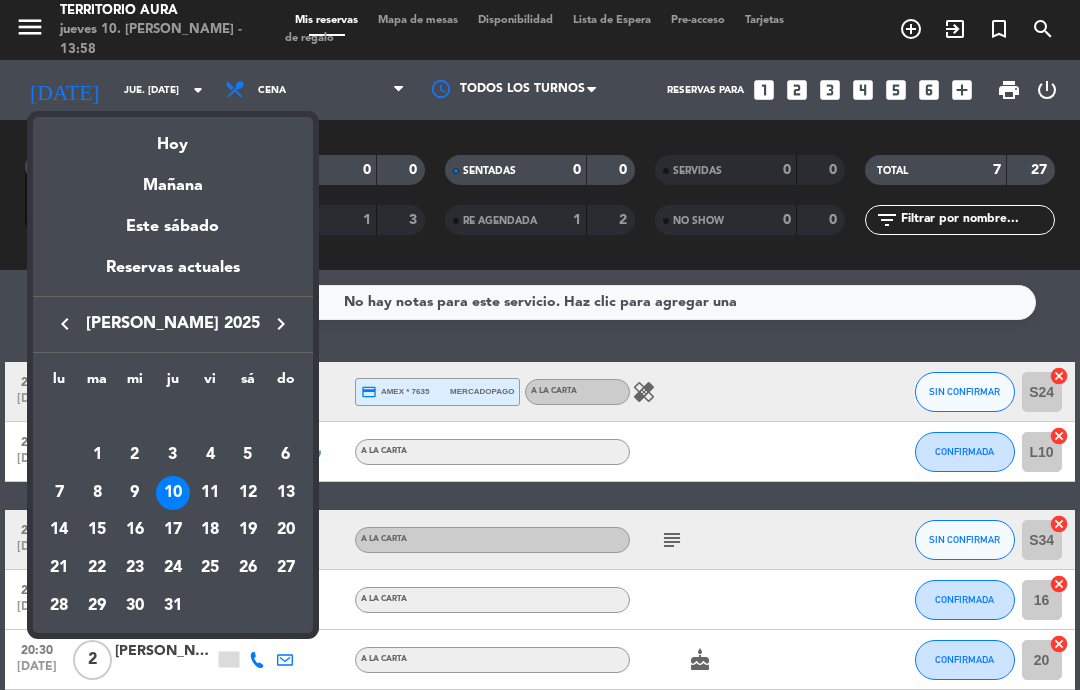 click on "9" at bounding box center [135, 493] 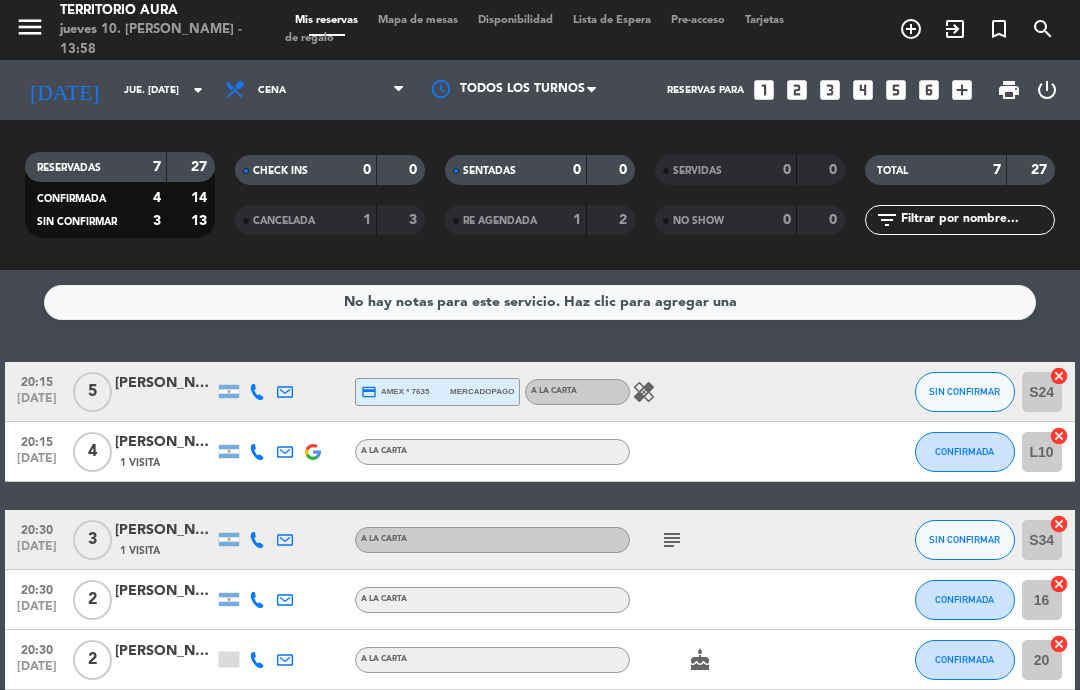 type on "mié. [DATE]" 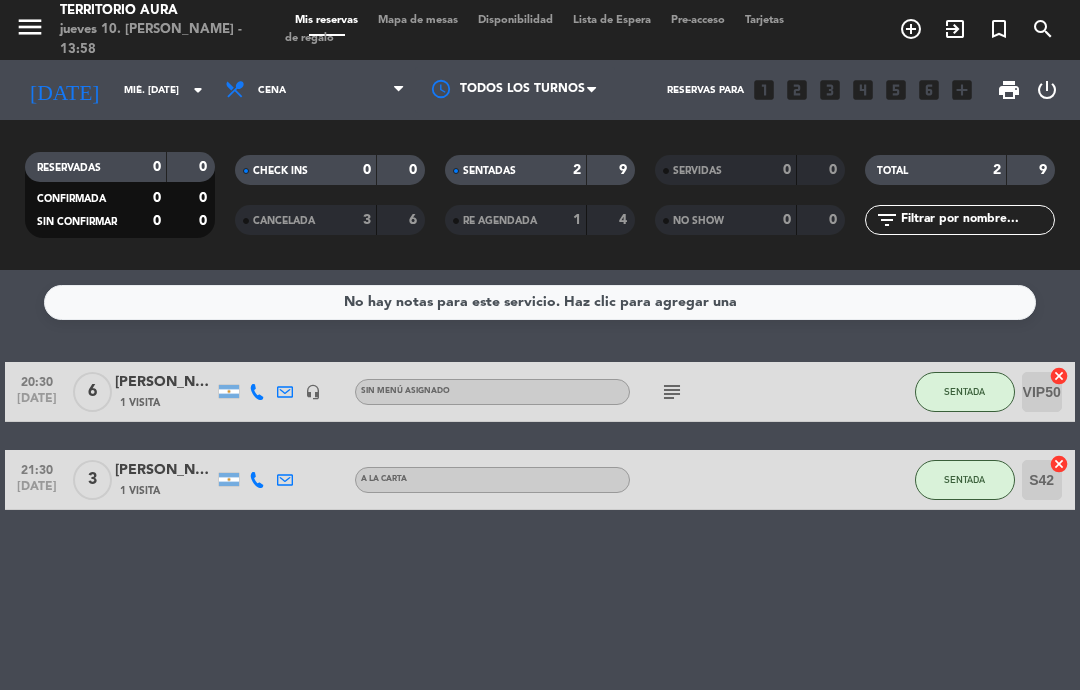 click on "Todos los servicios  Almuerzo  Cena" at bounding box center (315, 90) 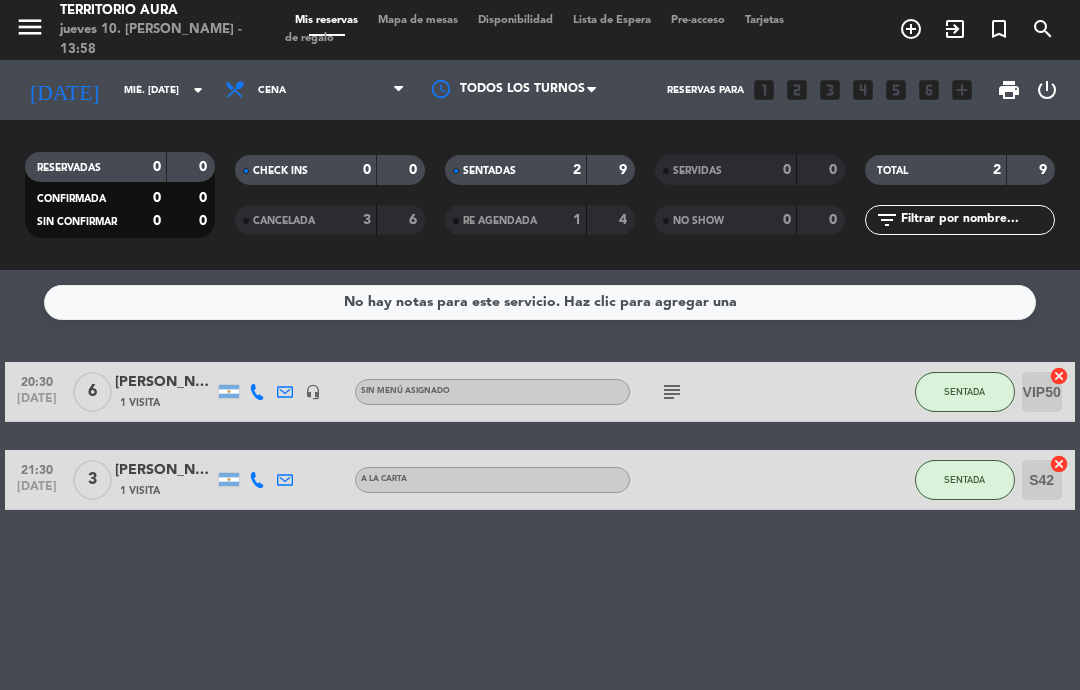 select on "lunch" 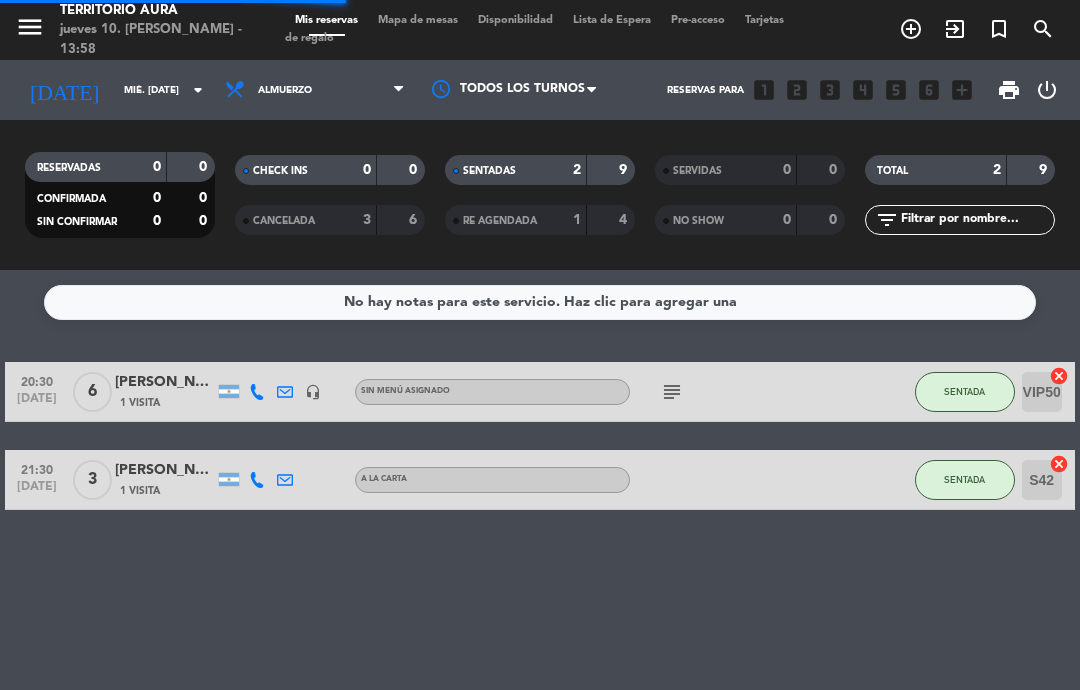 select on "lunch" 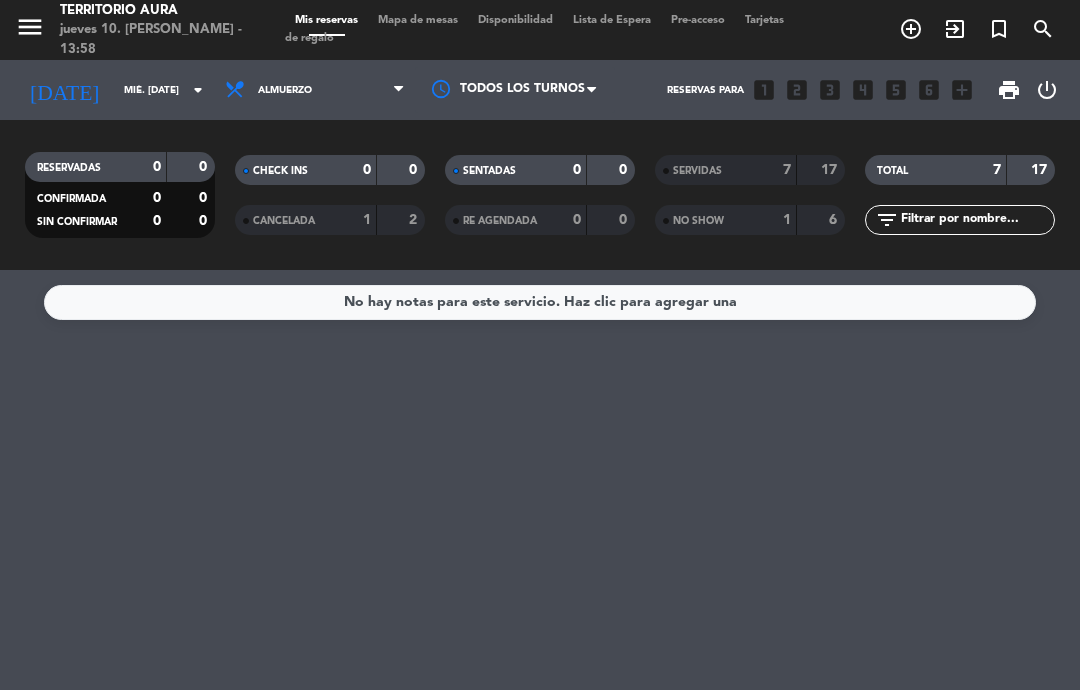 click on "Todos los servicios  Almuerzo  Cena" at bounding box center (315, 90) 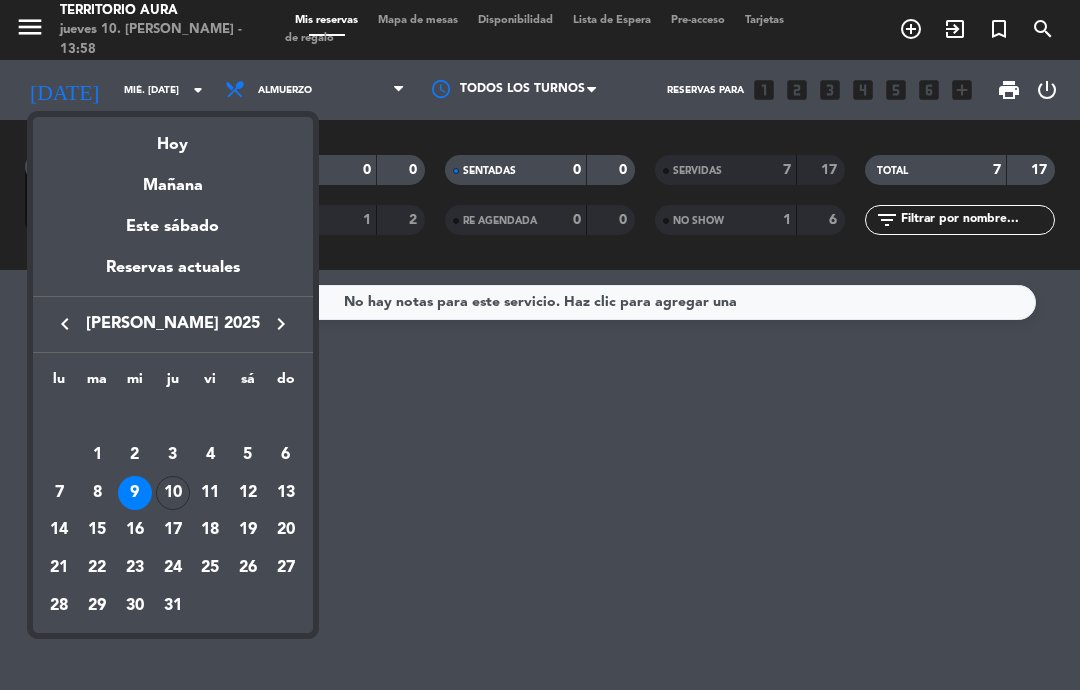 click on "10" at bounding box center (173, 493) 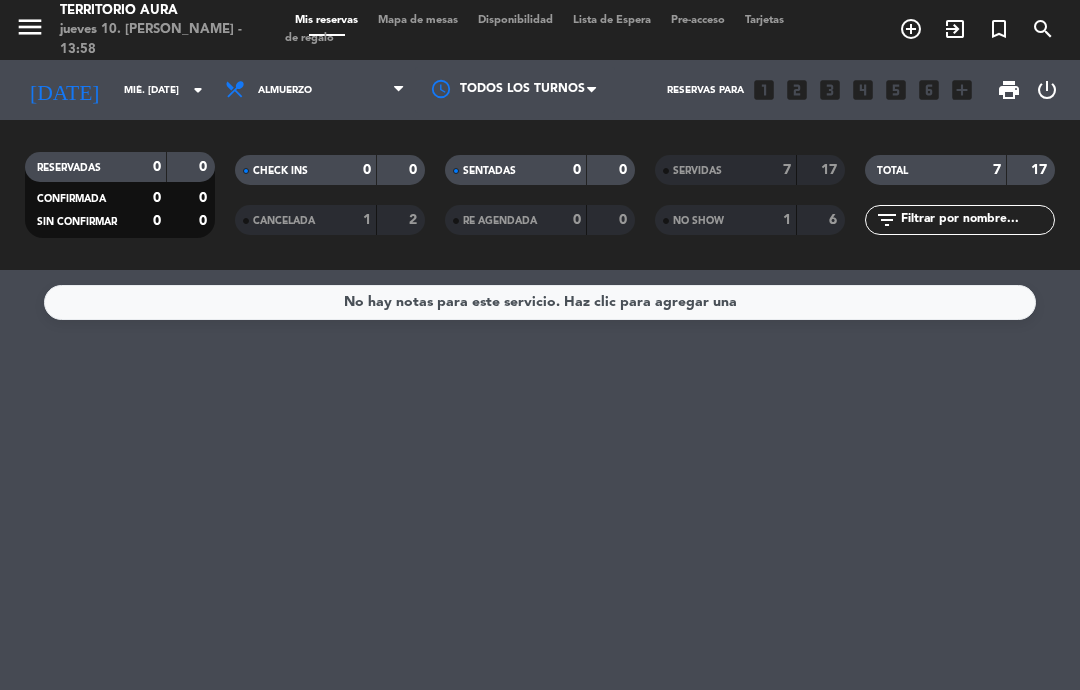 type on "jue. [DATE]" 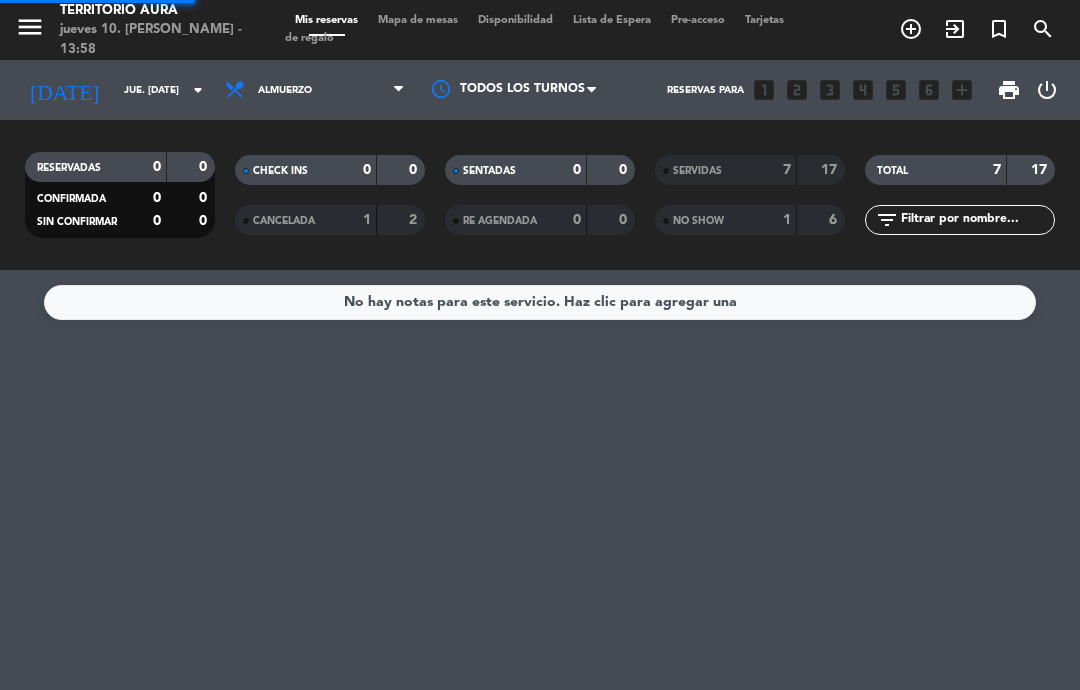 select on "lunch" 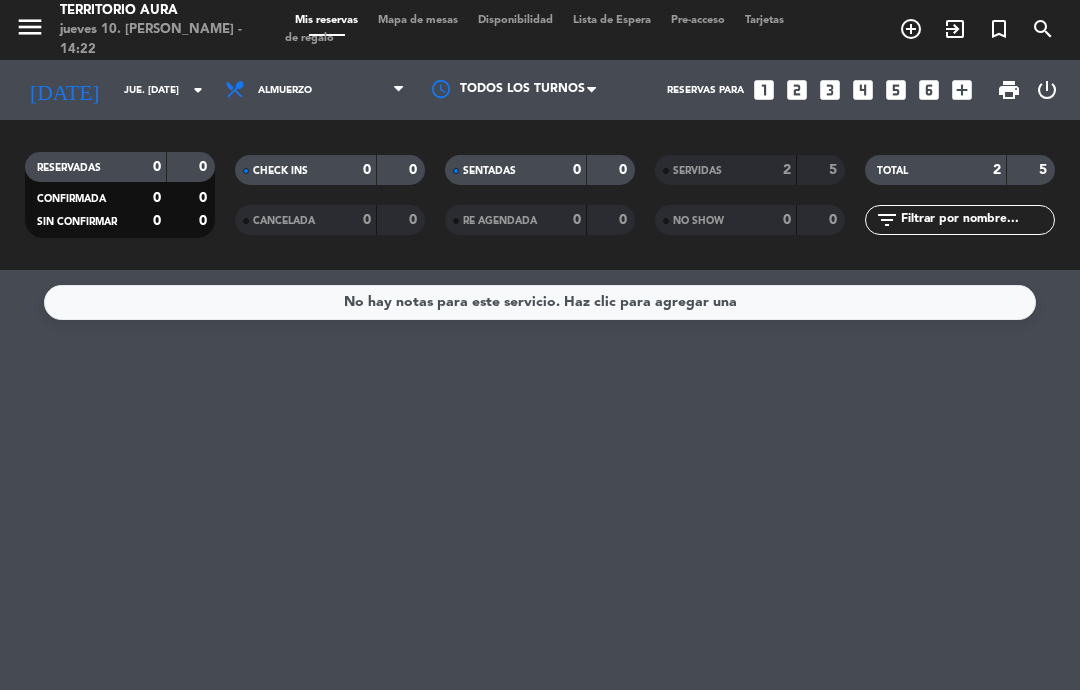 select on "lunch" 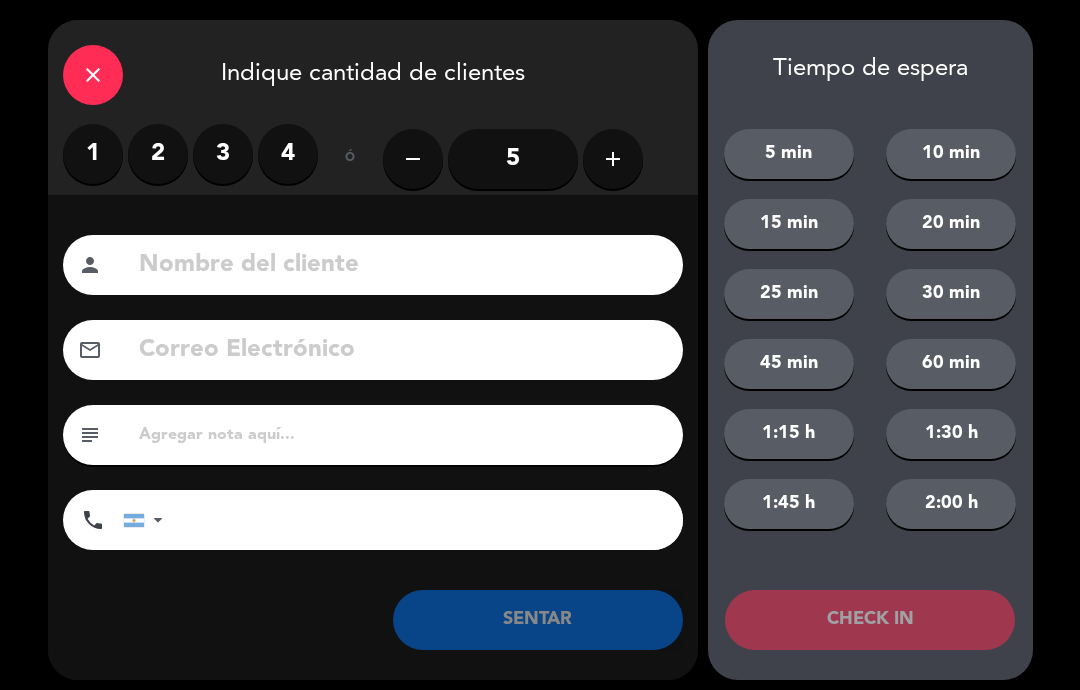 click on "1" at bounding box center (93, 154) 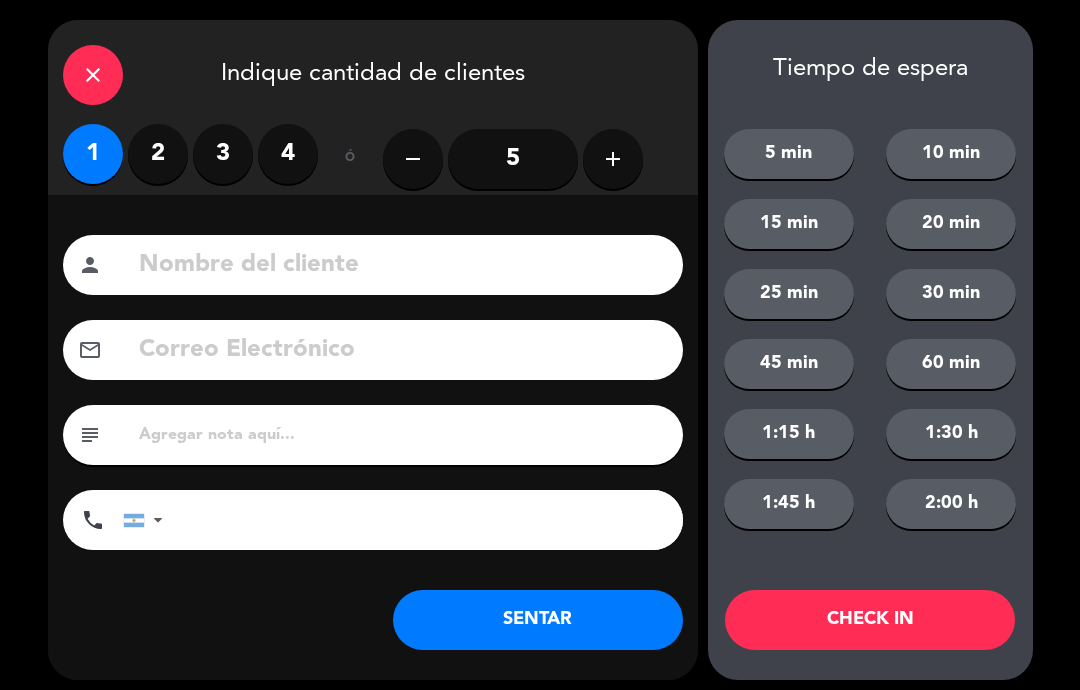 click on "SENTAR" 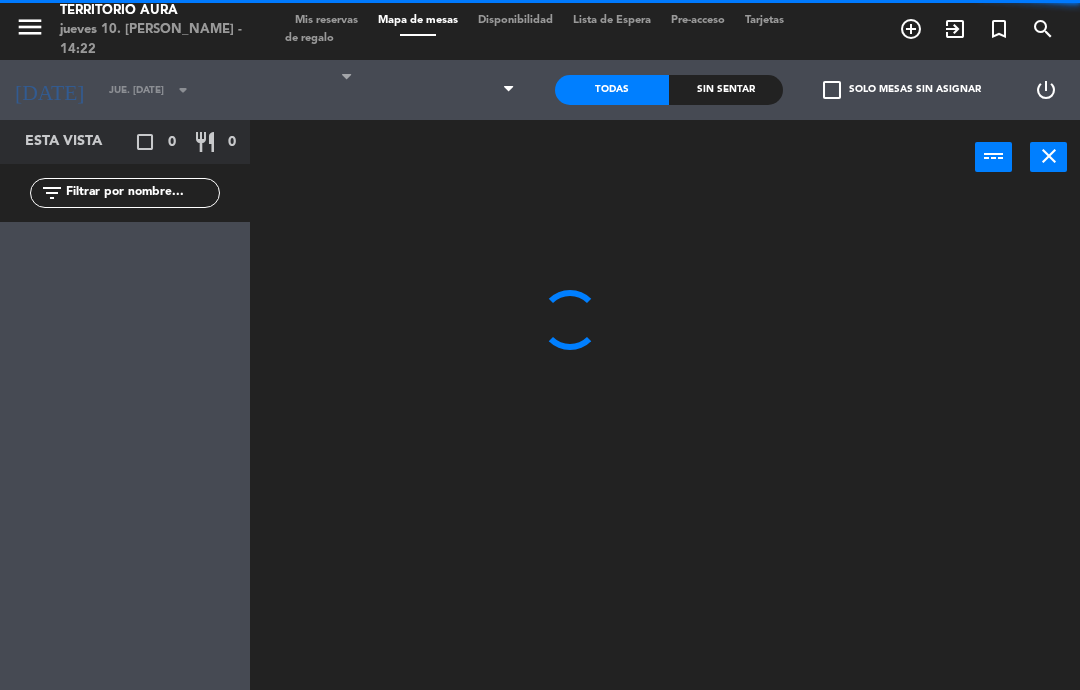 click 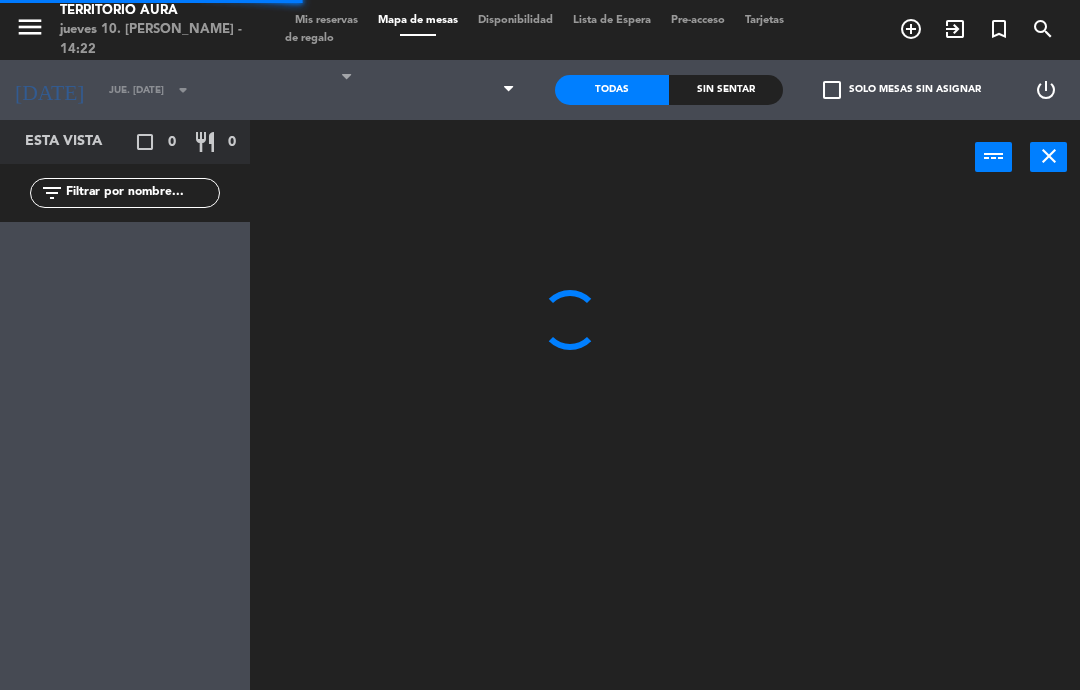 select on "lunch" 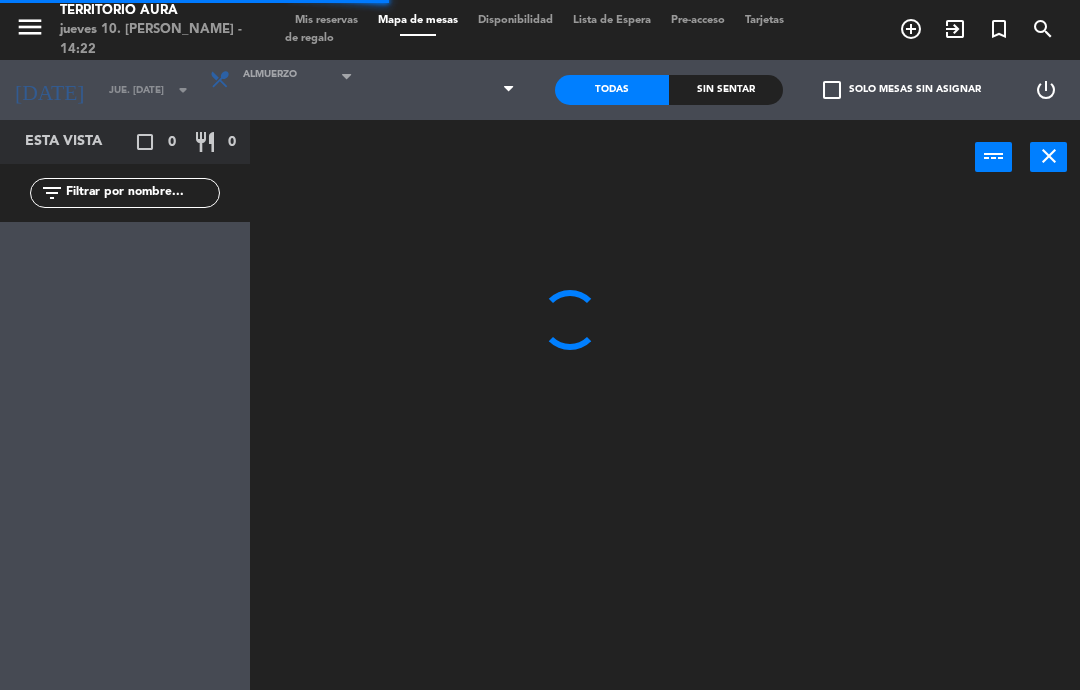 select 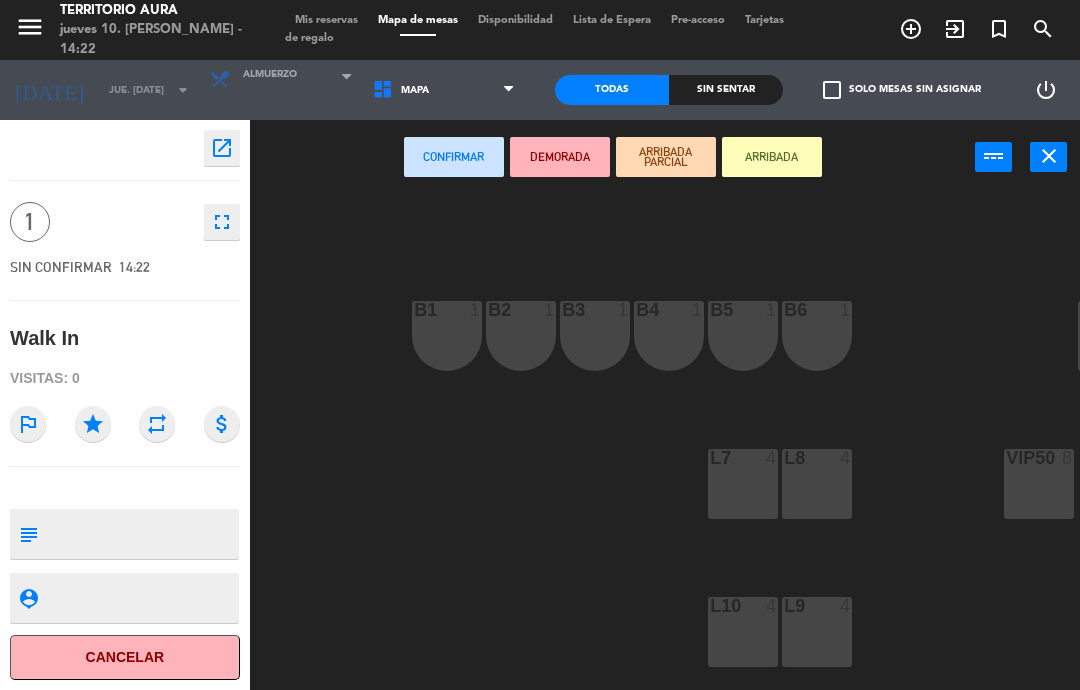 click on "B1  1" at bounding box center [447, 336] 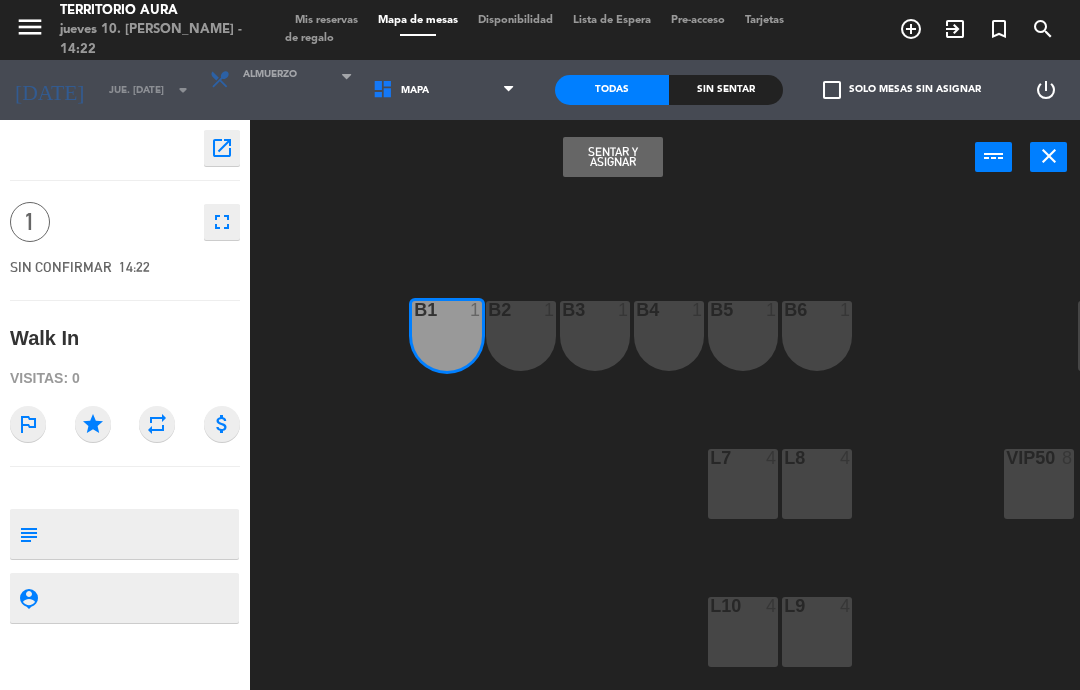 click on "Sentar y Asignar" at bounding box center (613, 157) 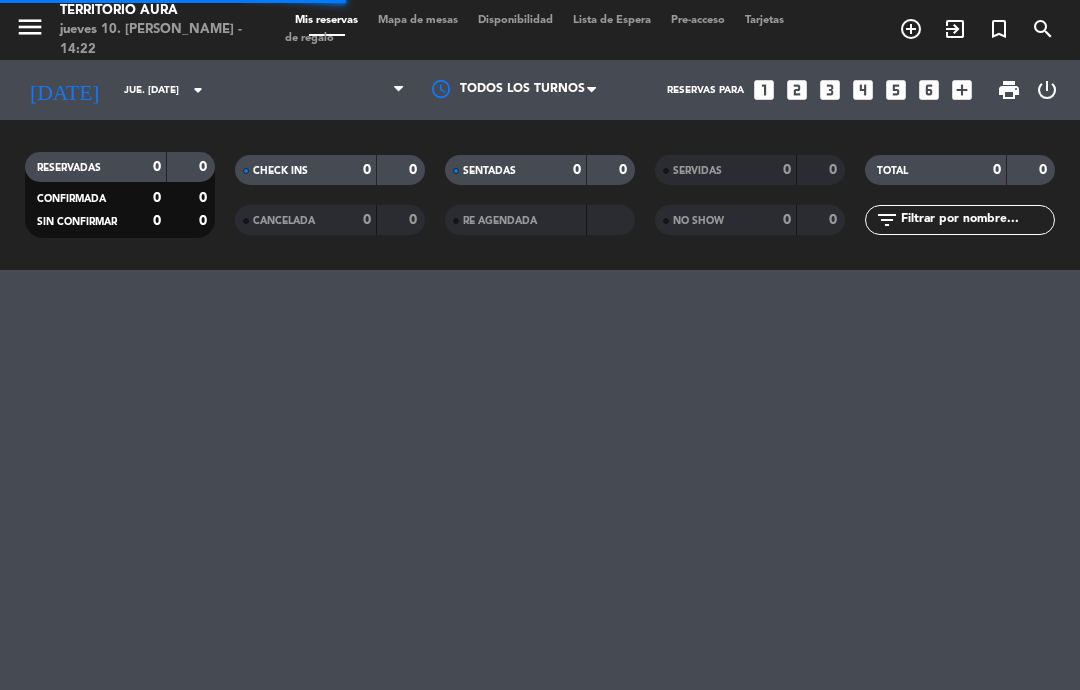 select on "lunch" 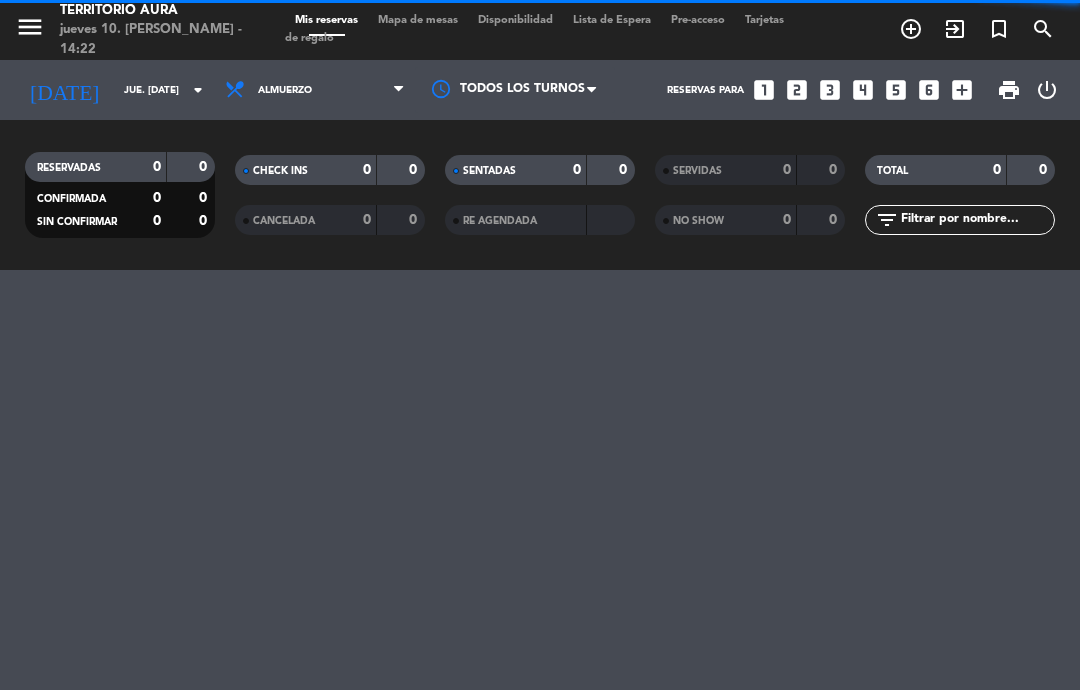 select on "lunch" 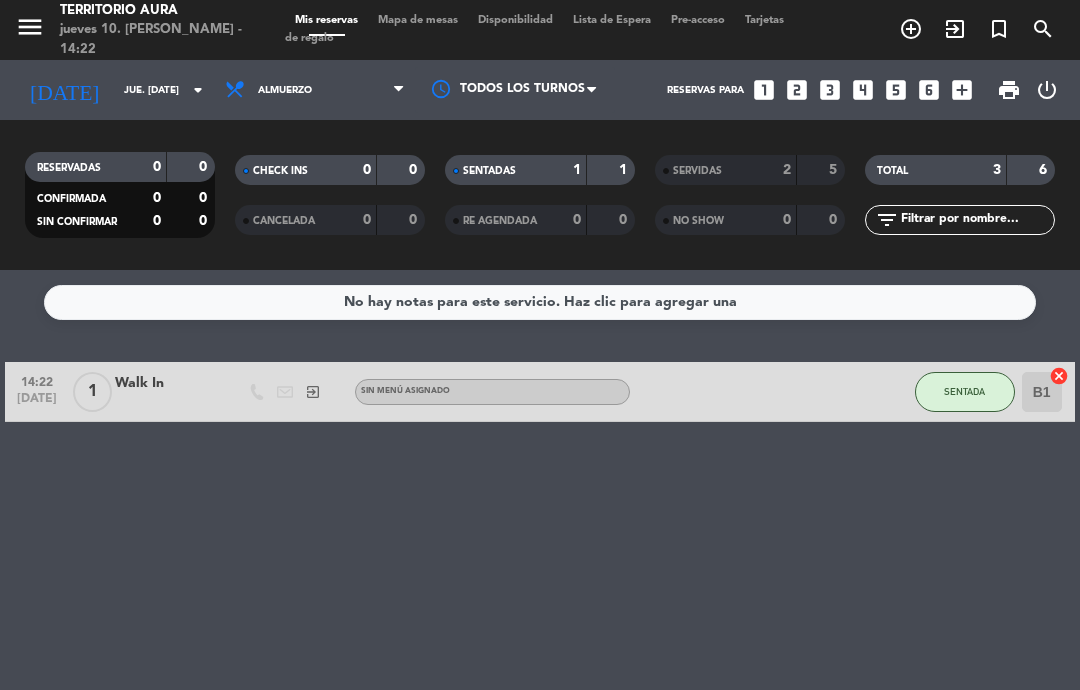 click on "SENTADA" 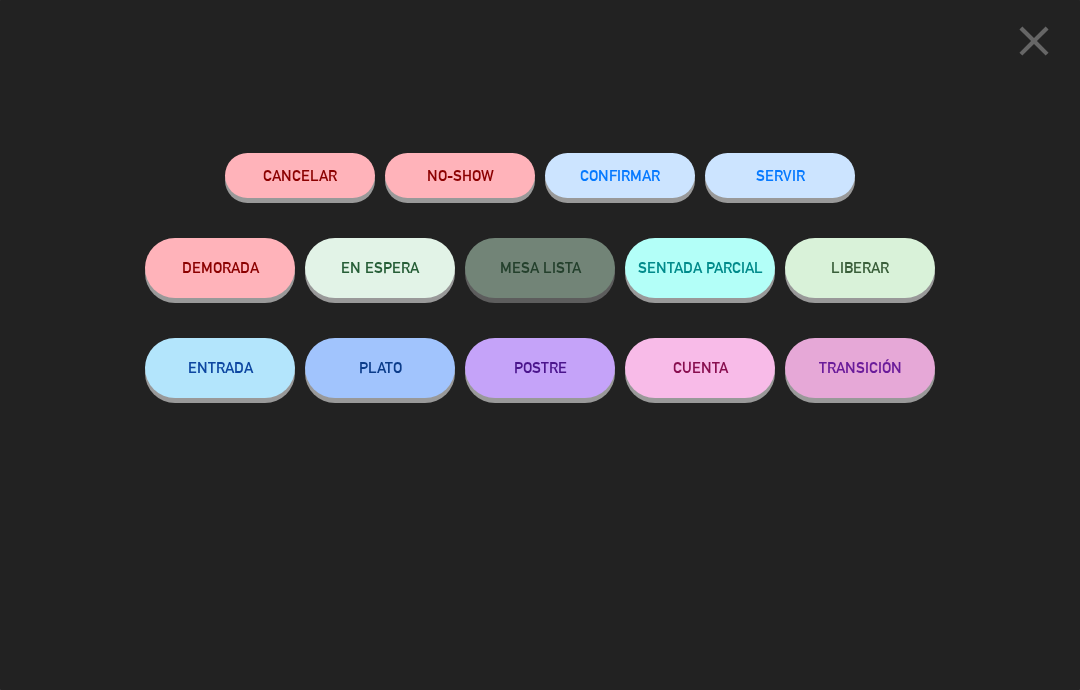 click on "SERVIR" 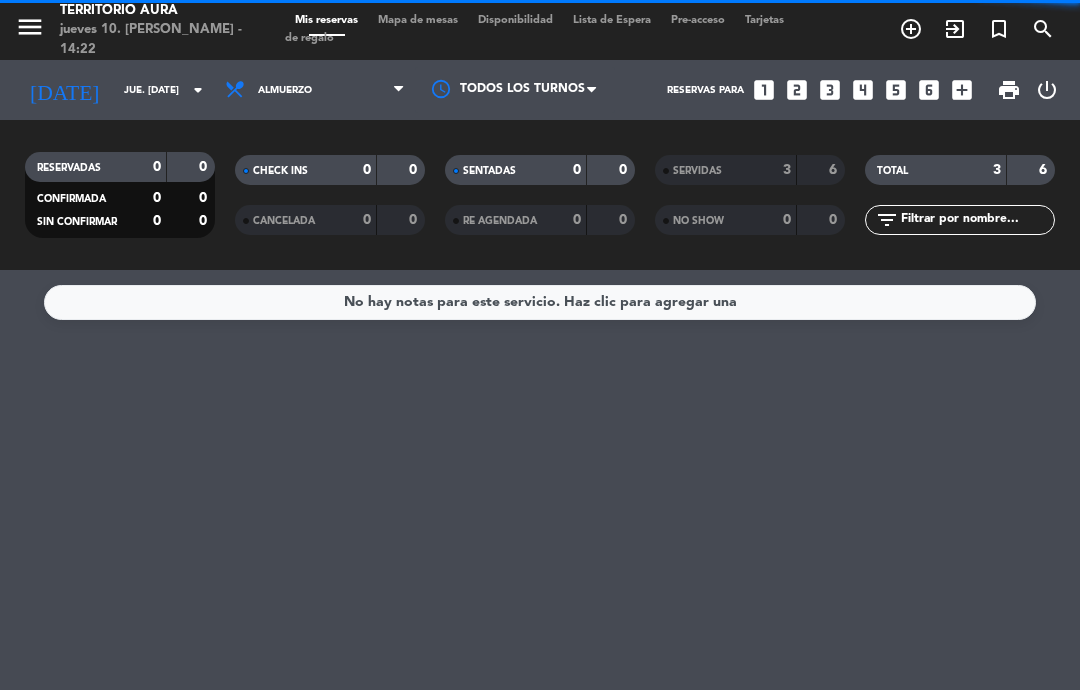 select on "lunch" 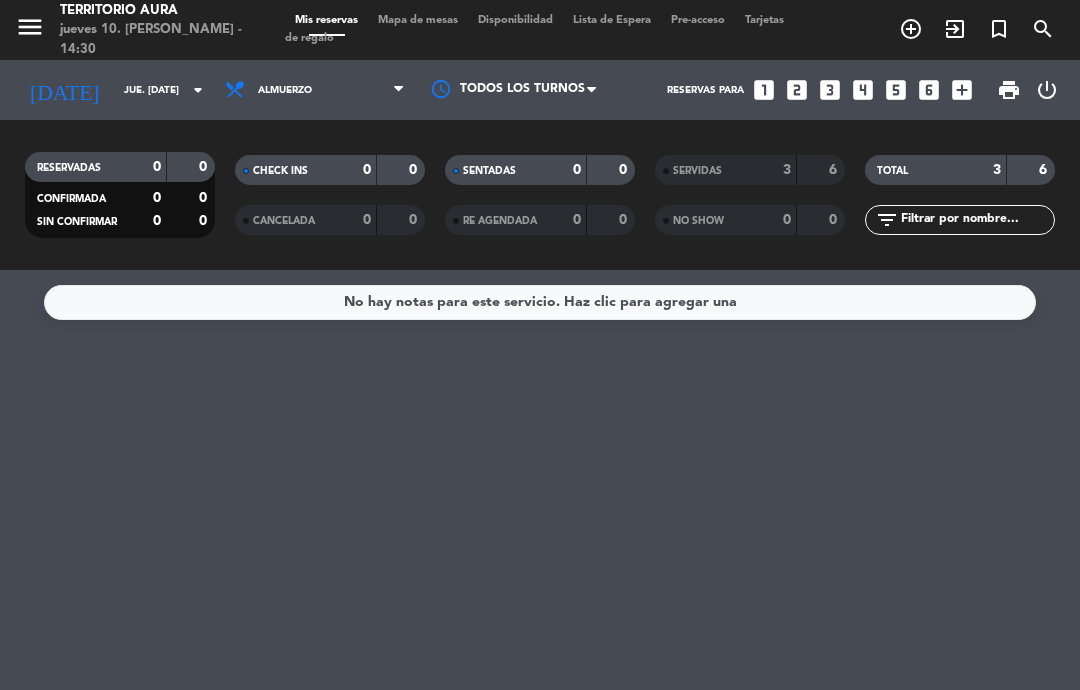 click on "× TERRITORIO AURA ×  chrome_reader_mode   Listado de Reservas   account_box   Clientes  Español English Español Português English Español Português  CERRAR SESIÓN  menu  TERRITORIO AURA   jueves 10. [PERSON_NAME] - 14:30   Mis reservas   Mapa de mesas   Disponibilidad   Lista de Espera   Pre-acceso   Tarjetas de regalo  add_circle_outline exit_to_app turned_in_not search [DATE]    jue. [DATE] arrow_drop_down  Almuerzo  Todos los servicios  Almuerzo  Cena  Todos los servicios  Almuerzo  Cena Todos los turnos  Reservas para   looks_one   looks_two   looks_3   looks_4   looks_5   looks_6   add_box  print  power_settings_new   RESERVADAS   0   0   CONFIRMADA   0   0   SIN CONFIRMAR   0   0   CHECK INS   0   0   CANCELADA   0   0   SENTADAS   0   0   RE AGENDADA   0   0   SERVIDAS   3   6   NO SHOW   0   0   TOTAL   3   6  filter_list  No hay notas para este servicio. Haz clic para agregar una" at bounding box center (540, 345) 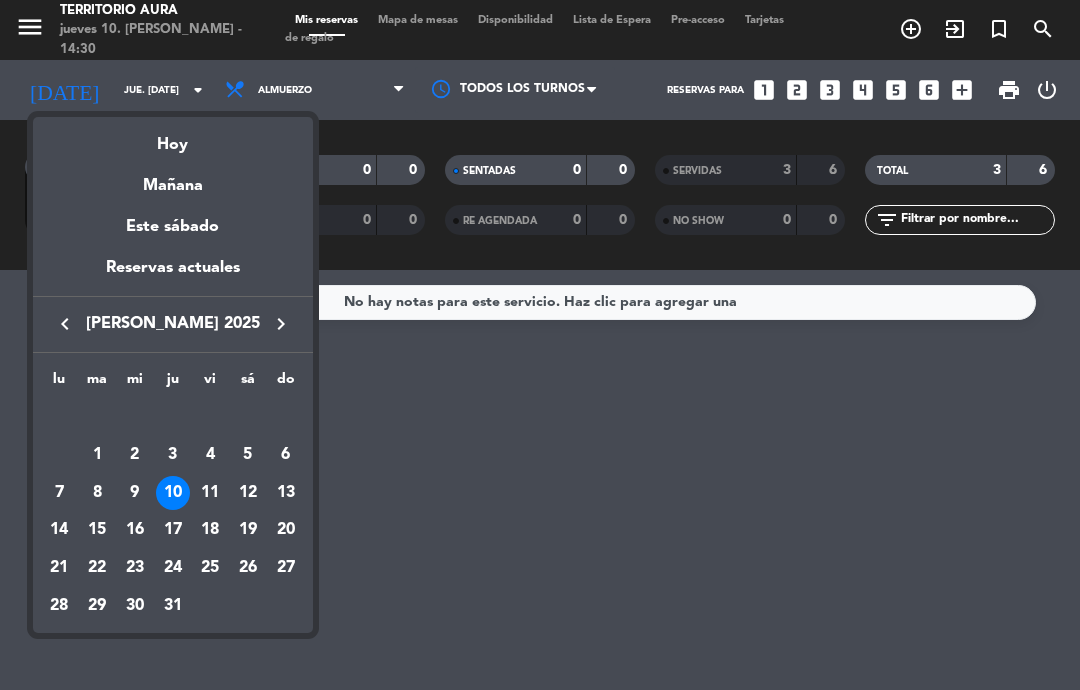 click on "11" at bounding box center (210, 493) 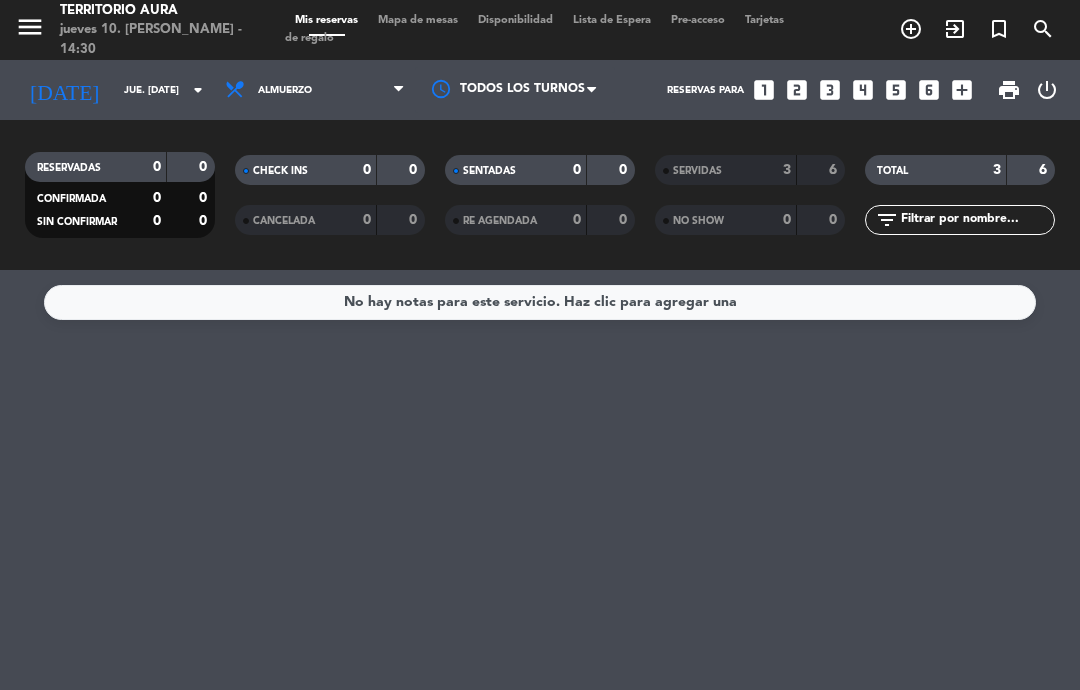 type on "vie. [DATE]" 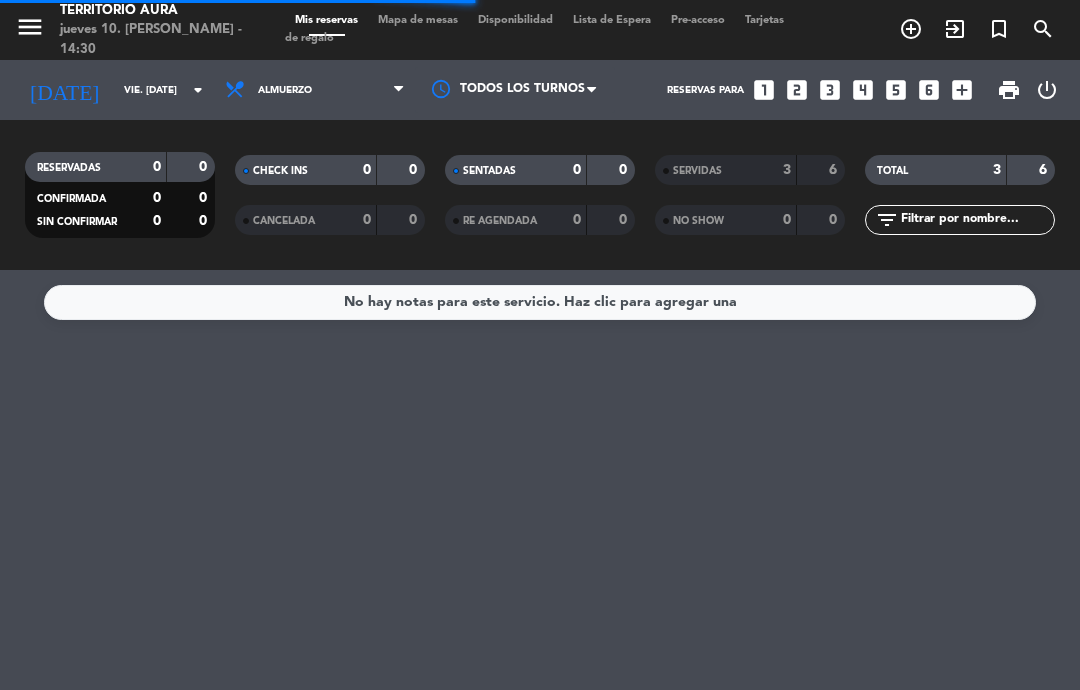 select on "lunch" 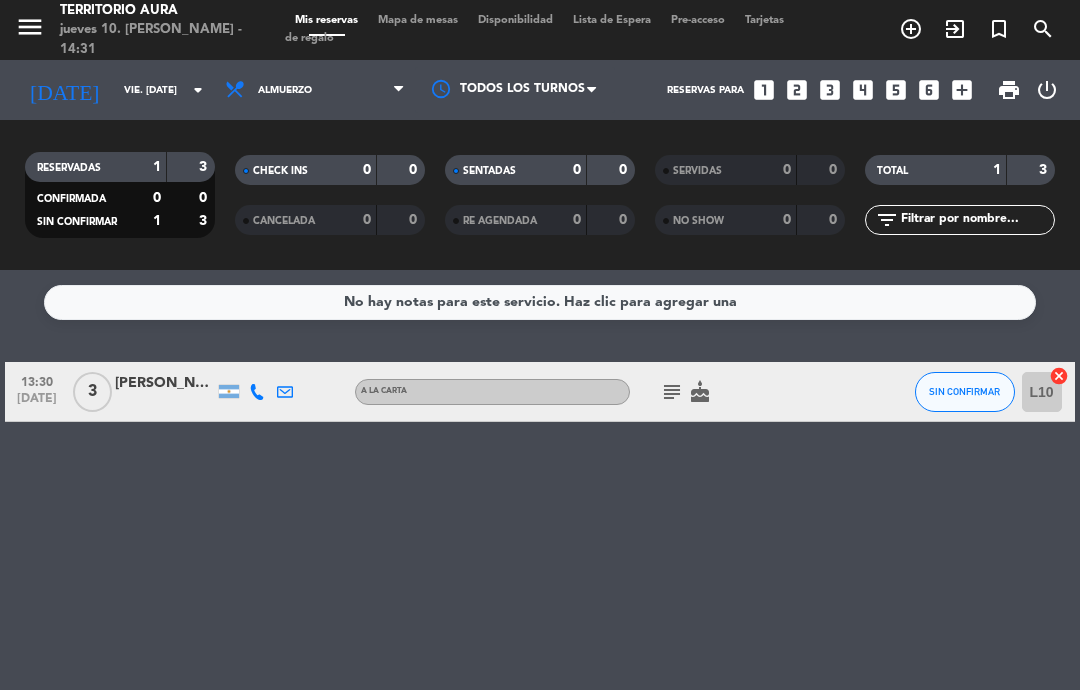 scroll, scrollTop: 0, scrollLeft: 0, axis: both 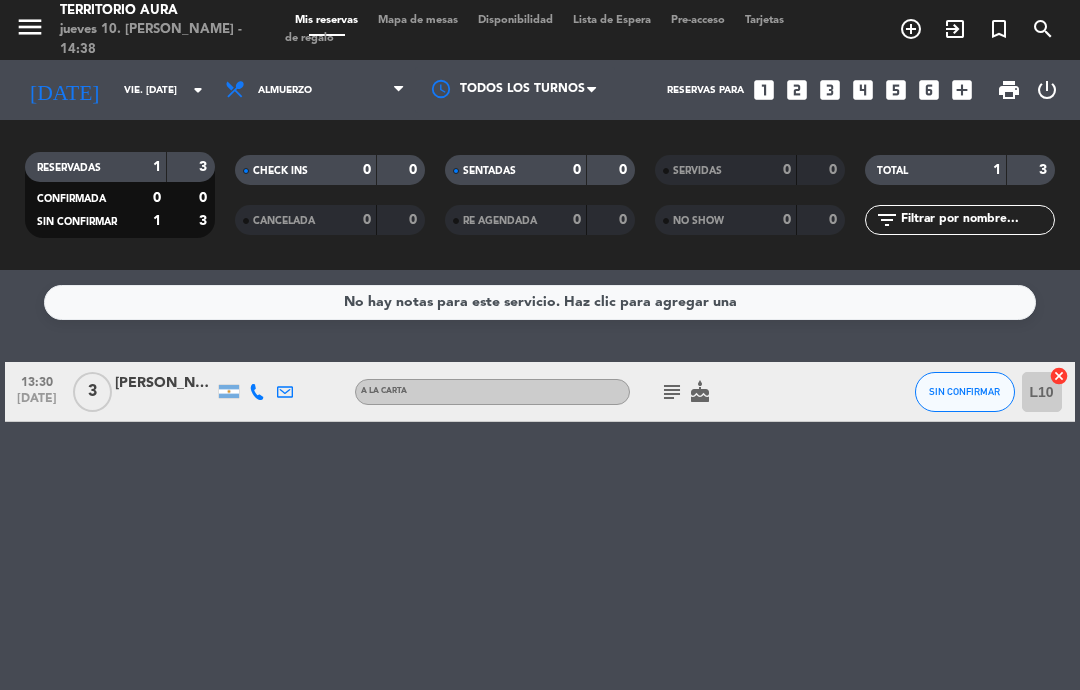 click on "vie. [DATE]" 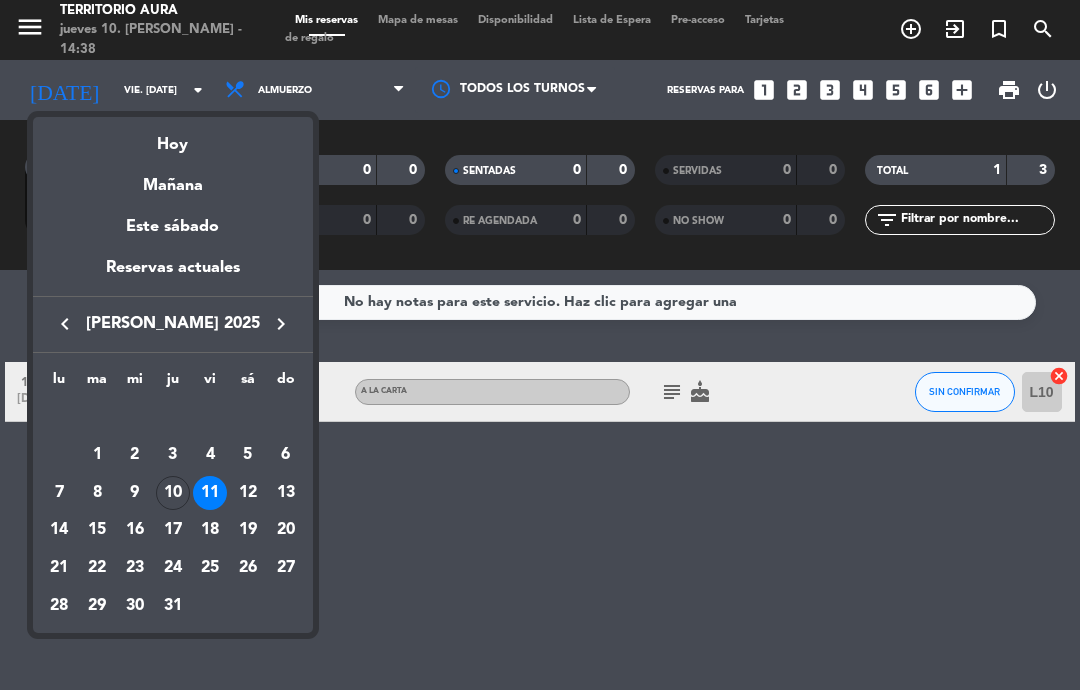 click on "12" at bounding box center [248, 493] 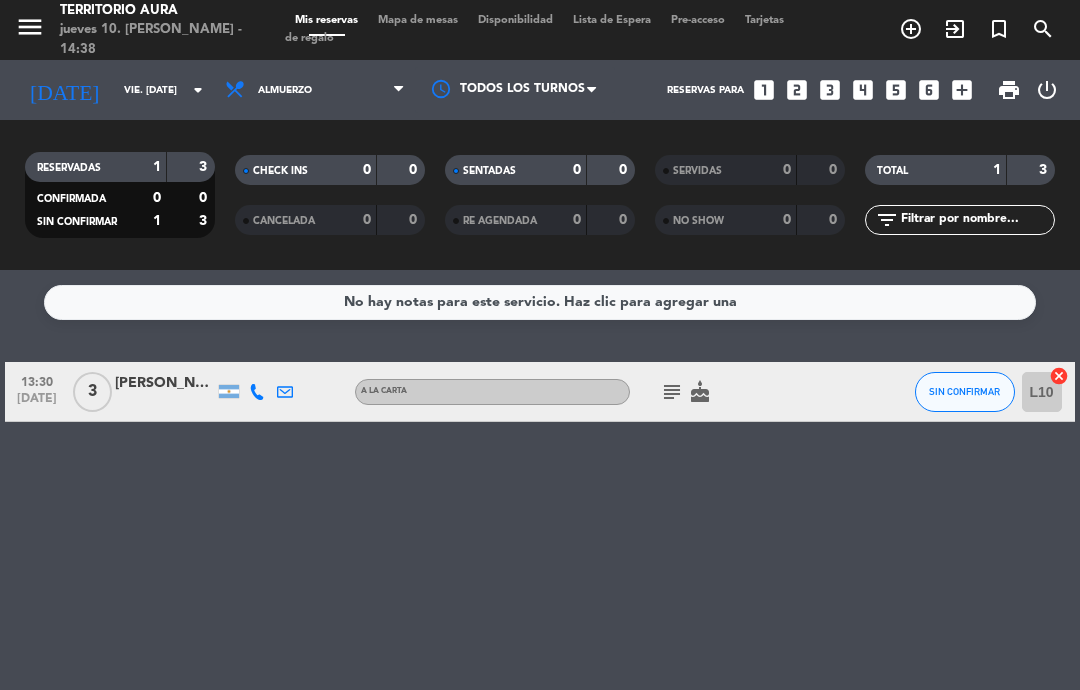 type on "sáb. [DATE]" 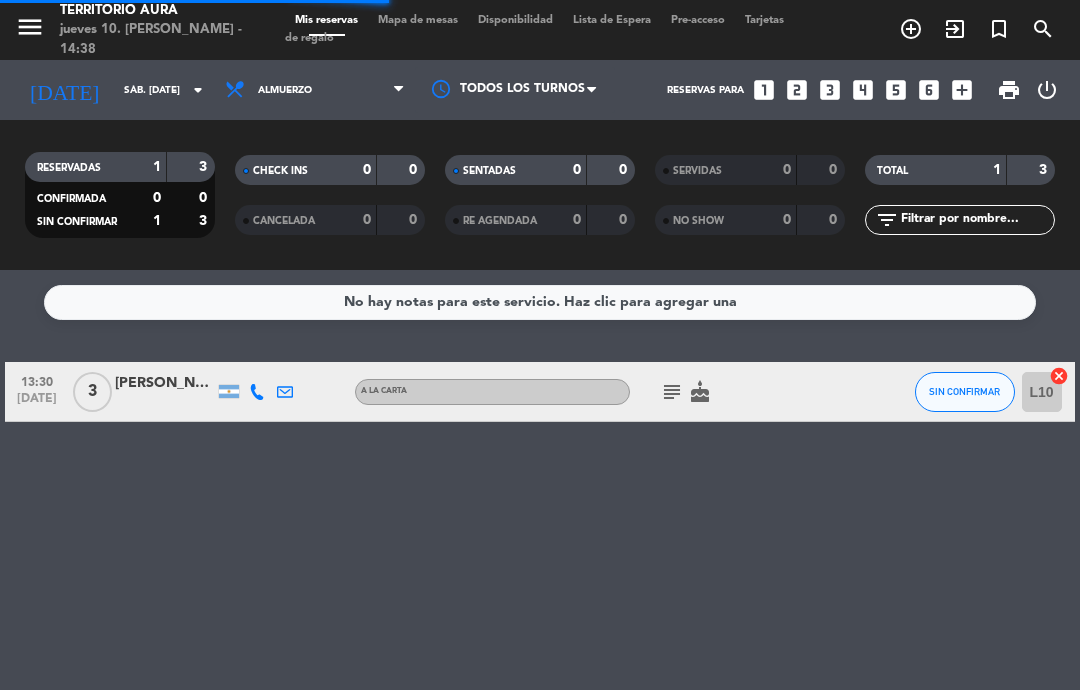 select on "lunch" 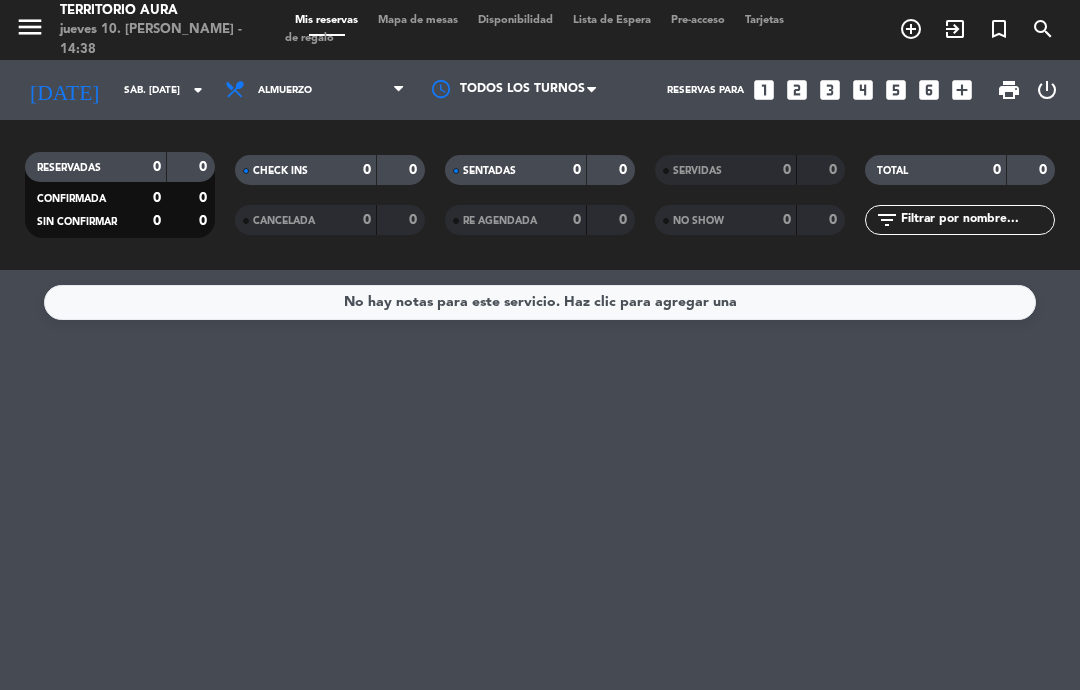 click on "sáb. [DATE]" 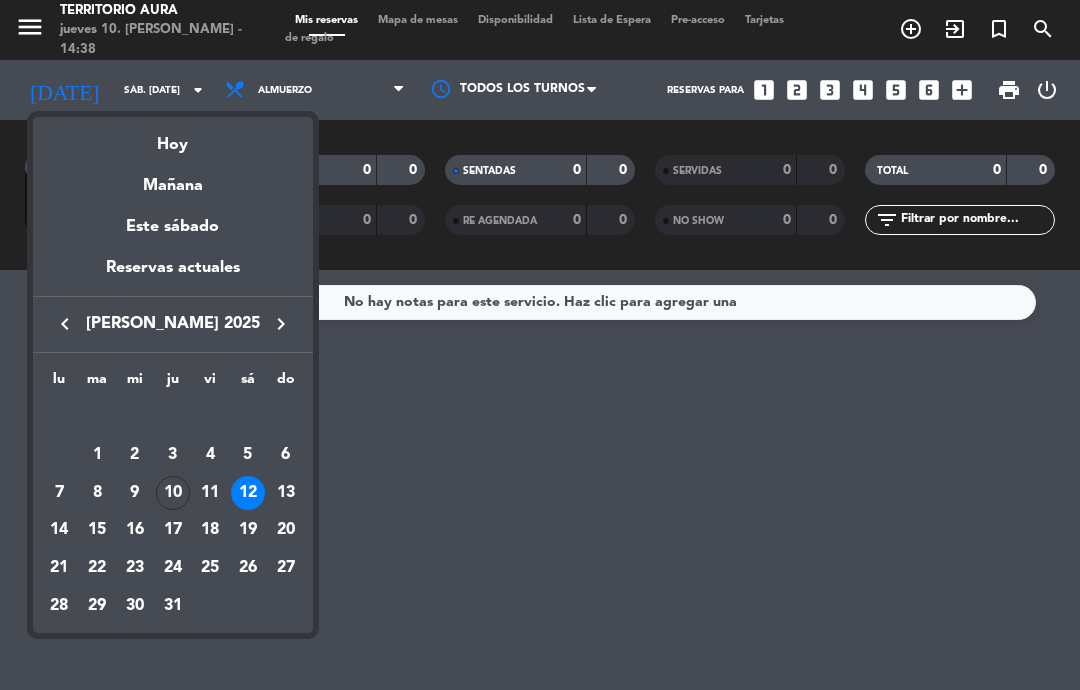 click on "13" at bounding box center (286, 493) 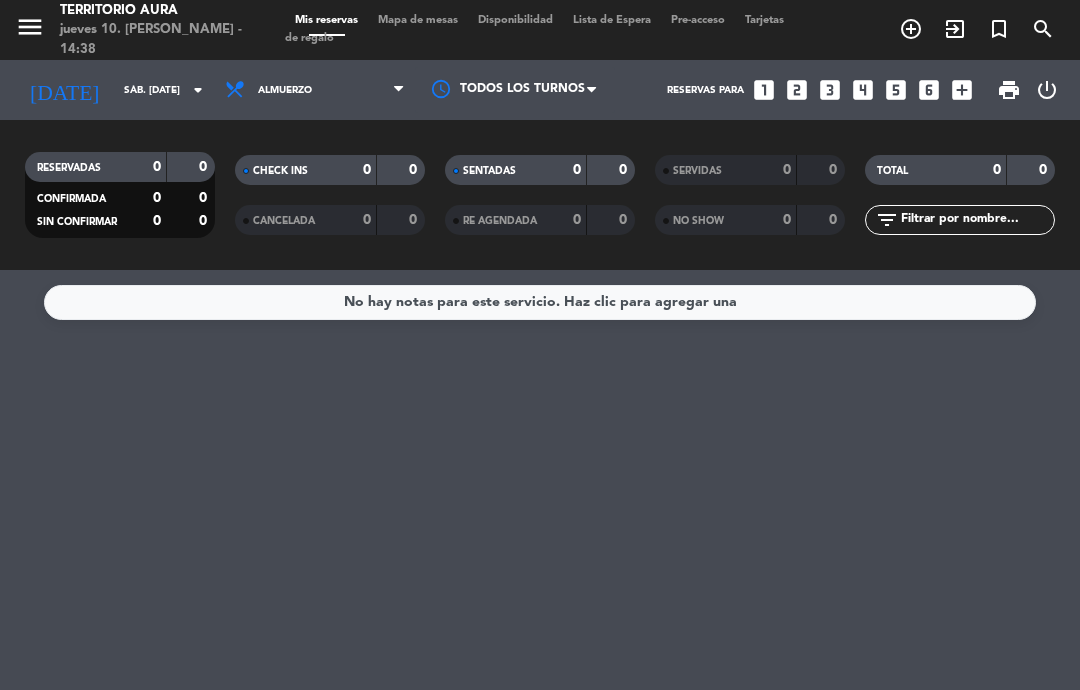 type on "dom. [DATE]" 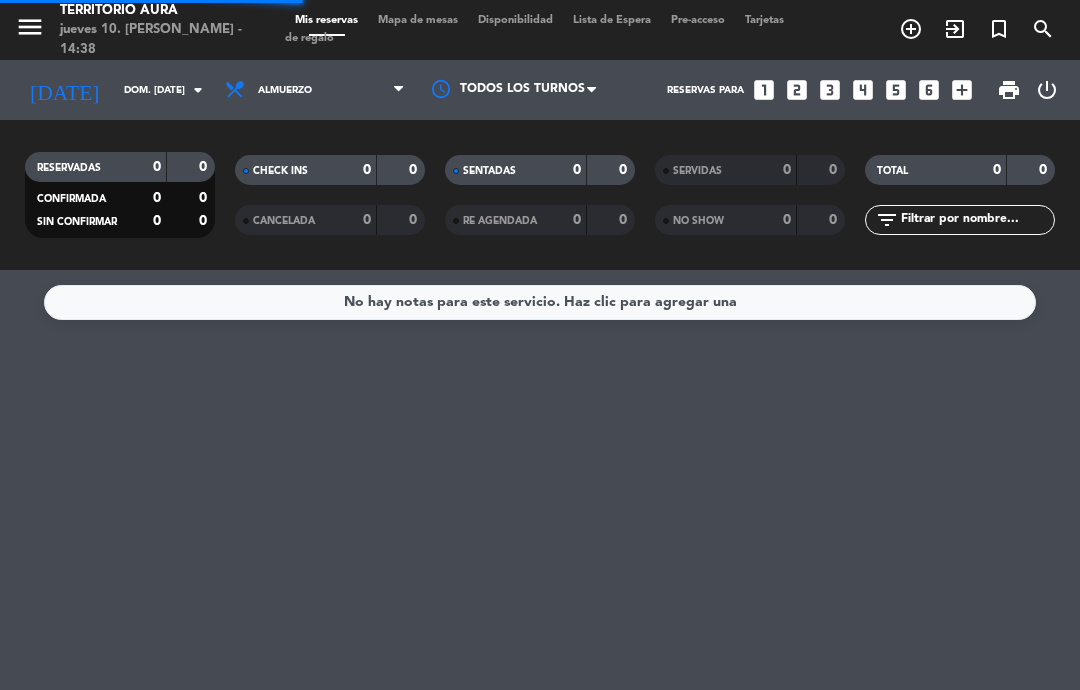 select on "lunch" 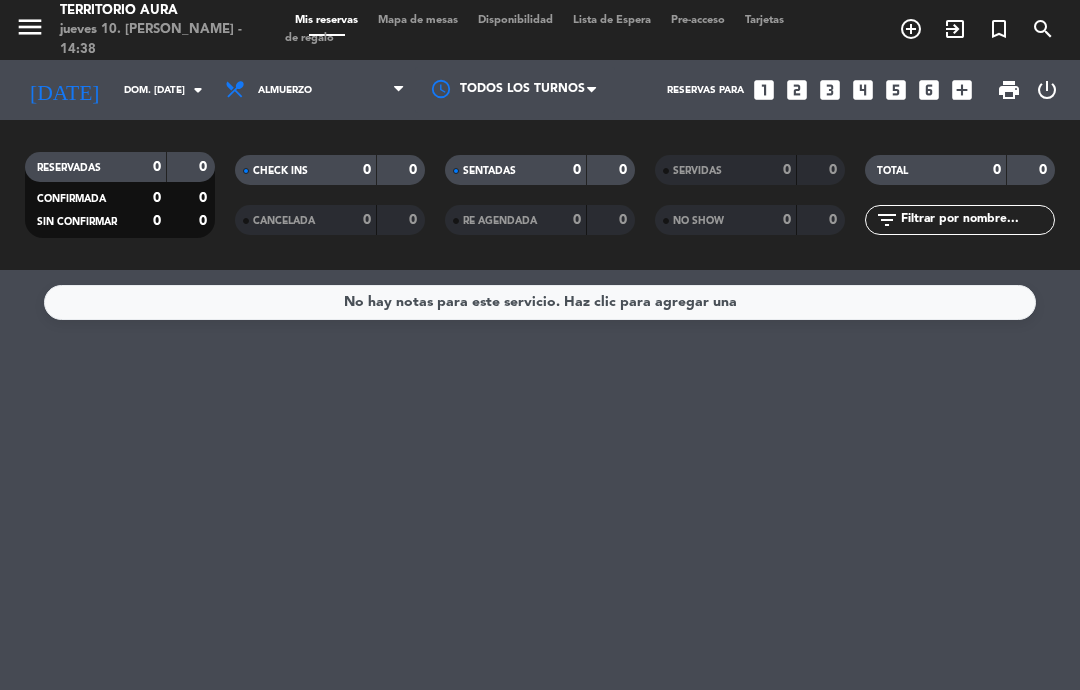 click on "dom. [DATE]" 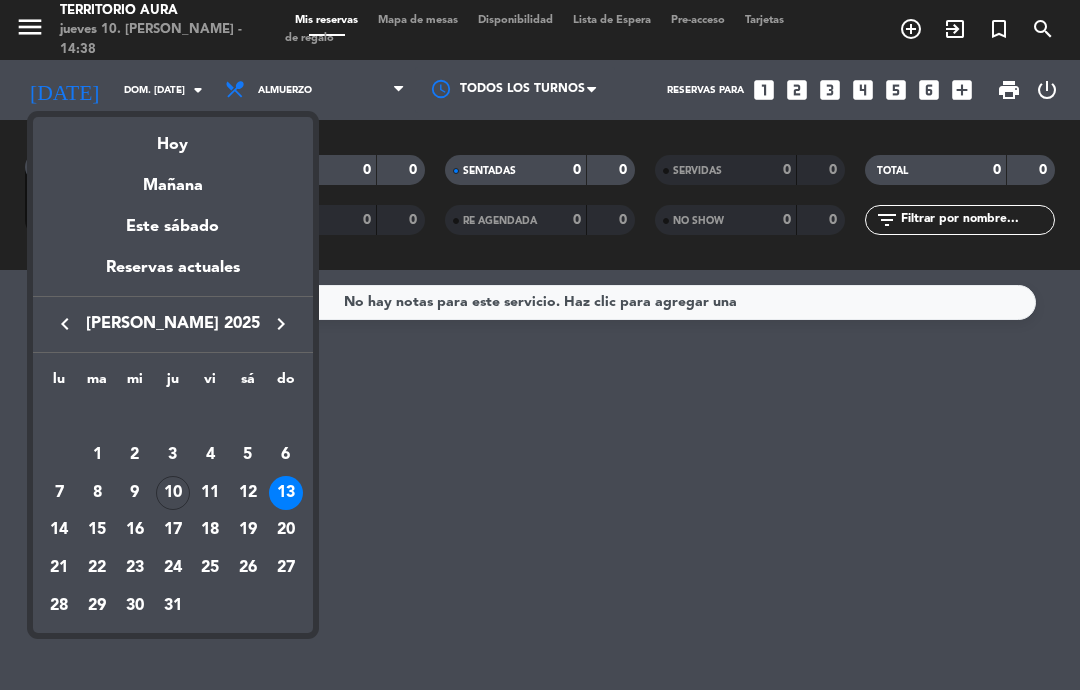 click on "9" at bounding box center (135, 493) 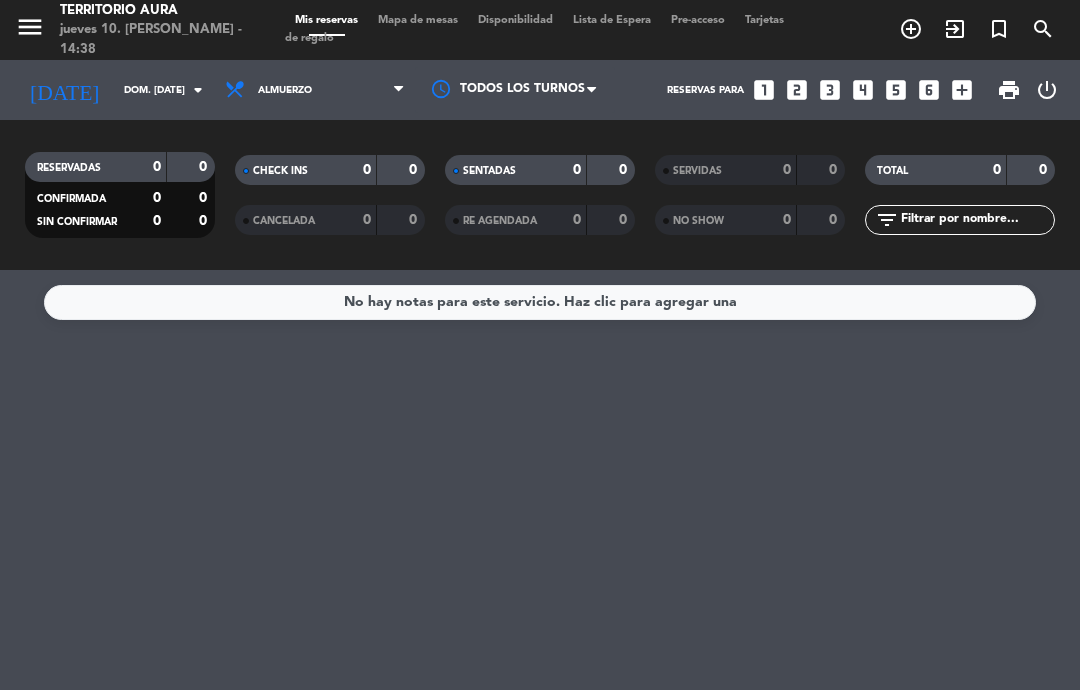 type on "mié. [DATE]" 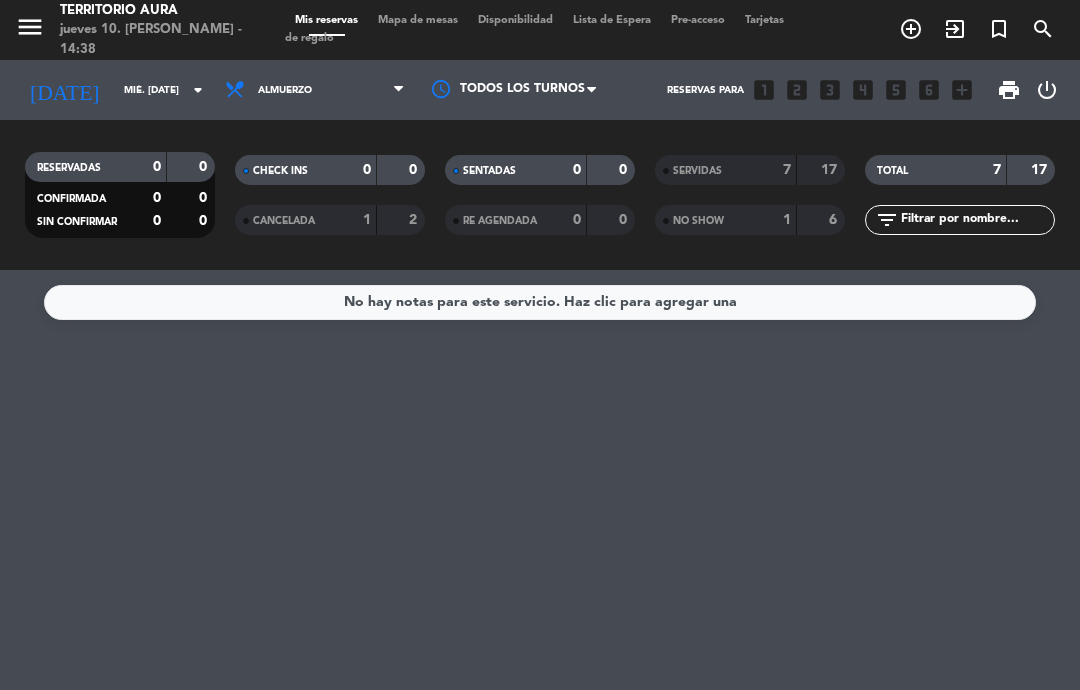 click on "Todos los servicios  Almuerzo  Cena" at bounding box center (315, 90) 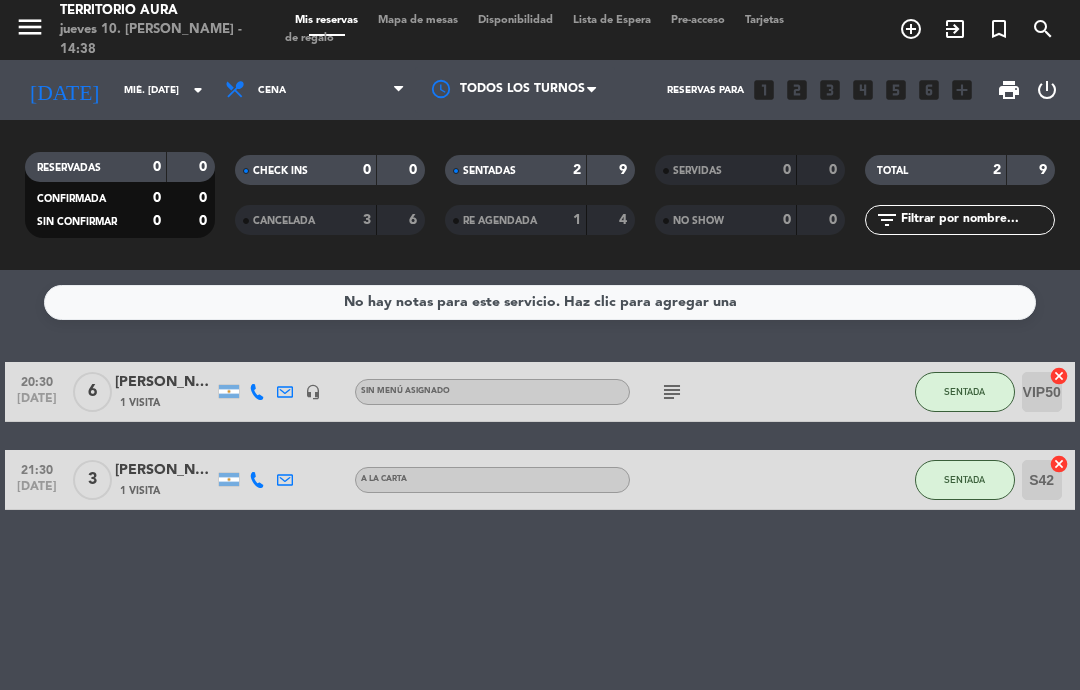 click on "Todos los servicios  Almuerzo  Cena" at bounding box center (315, 90) 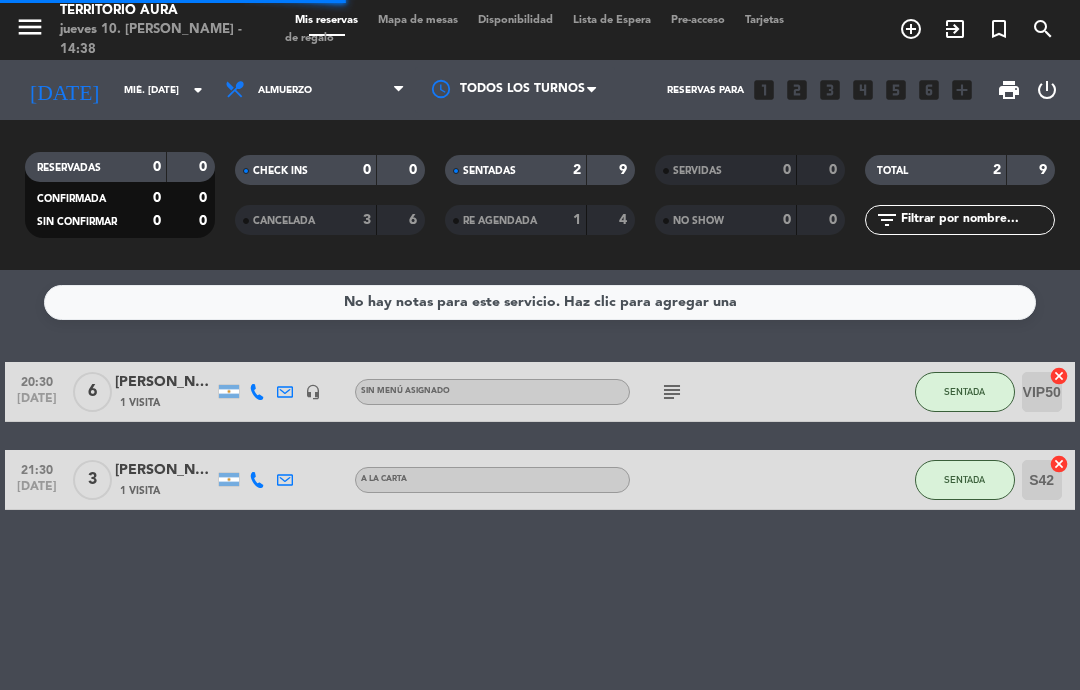 select on "lunch" 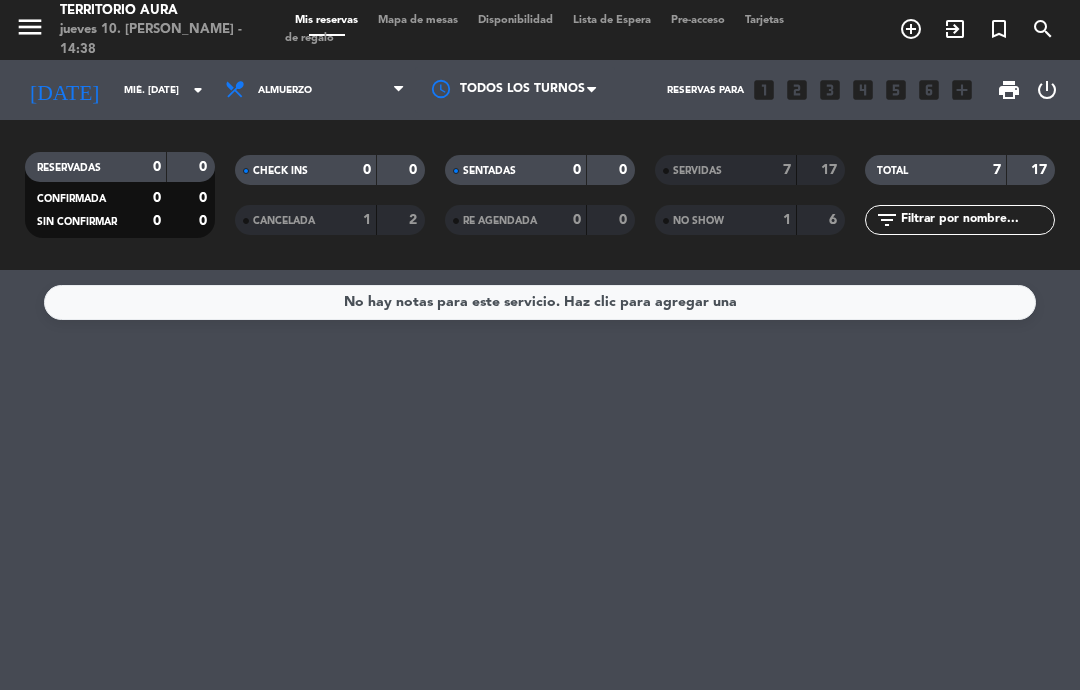 click on "mié. [DATE]" 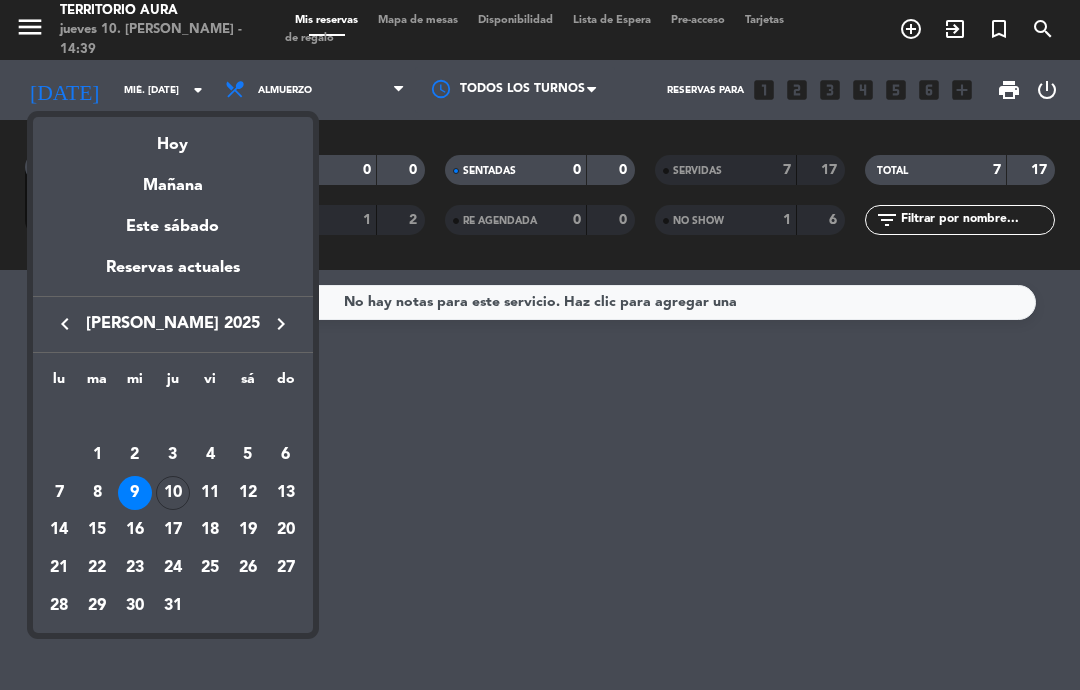click on "10" at bounding box center [173, 493] 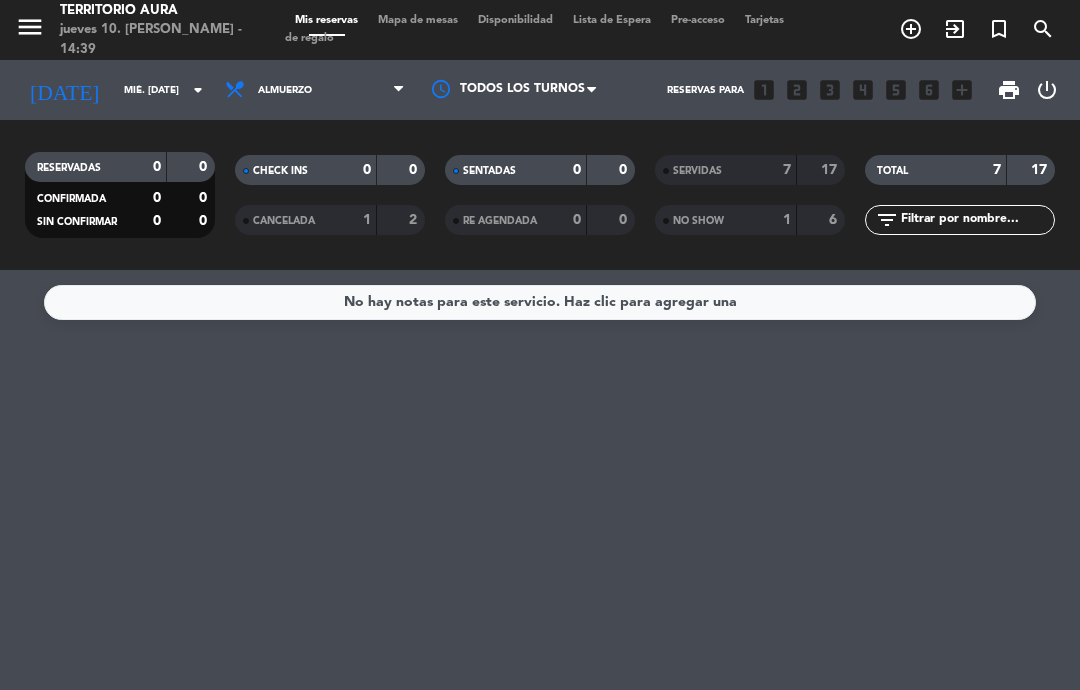 type on "jue. [DATE]" 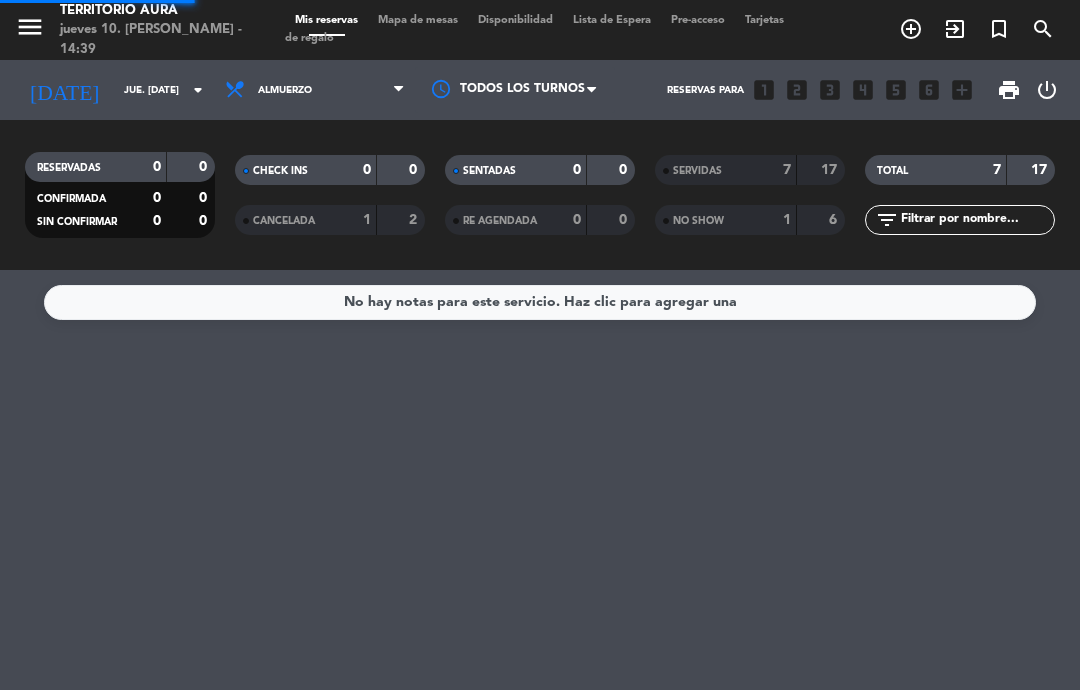 select on "lunch" 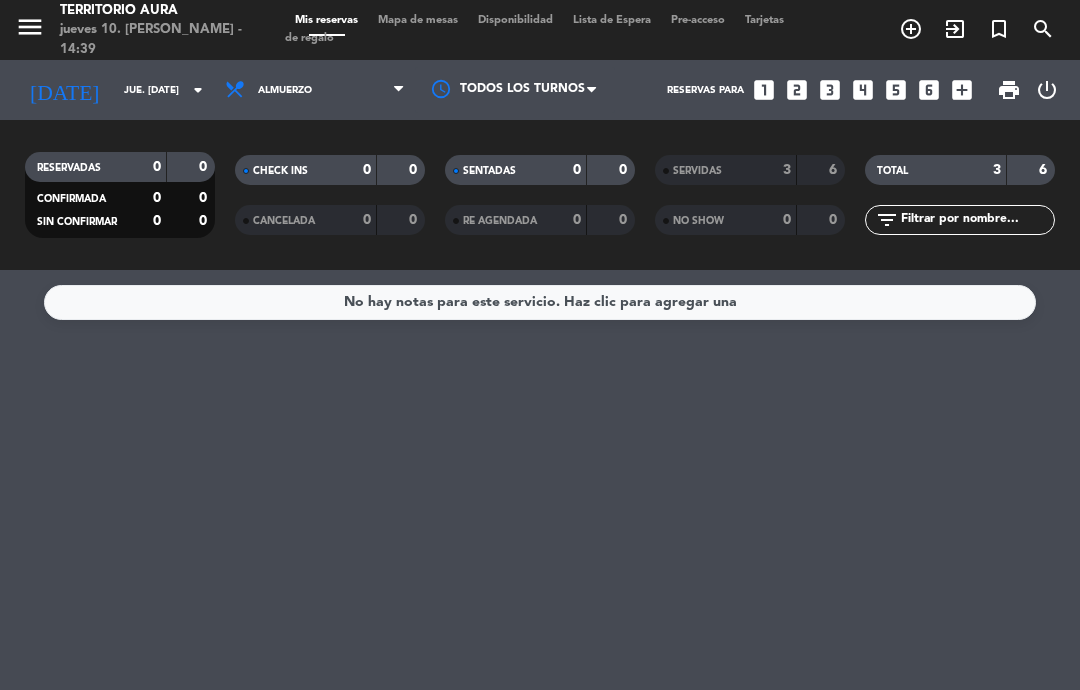 click on "Todos los servicios  Almuerzo  Cena" at bounding box center [315, 90] 